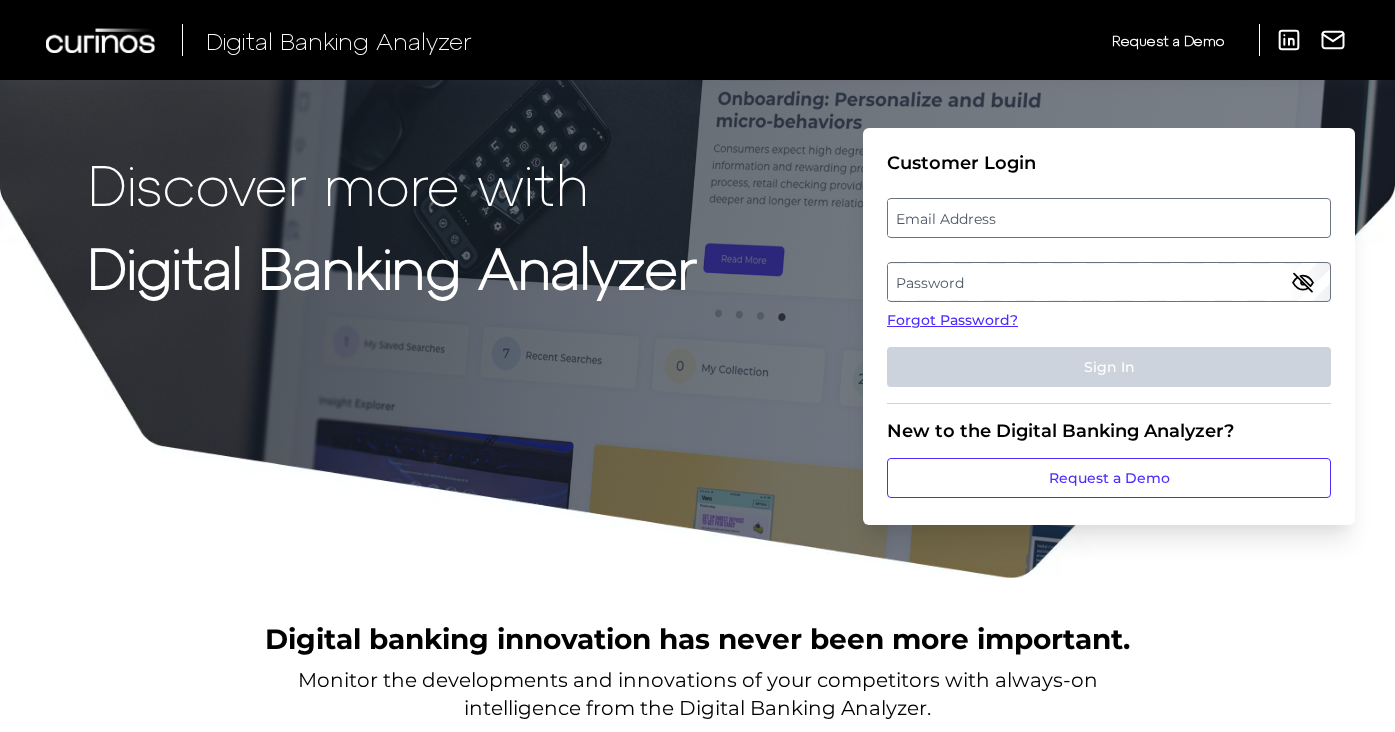 click on "Email Address" at bounding box center [1108, 218] 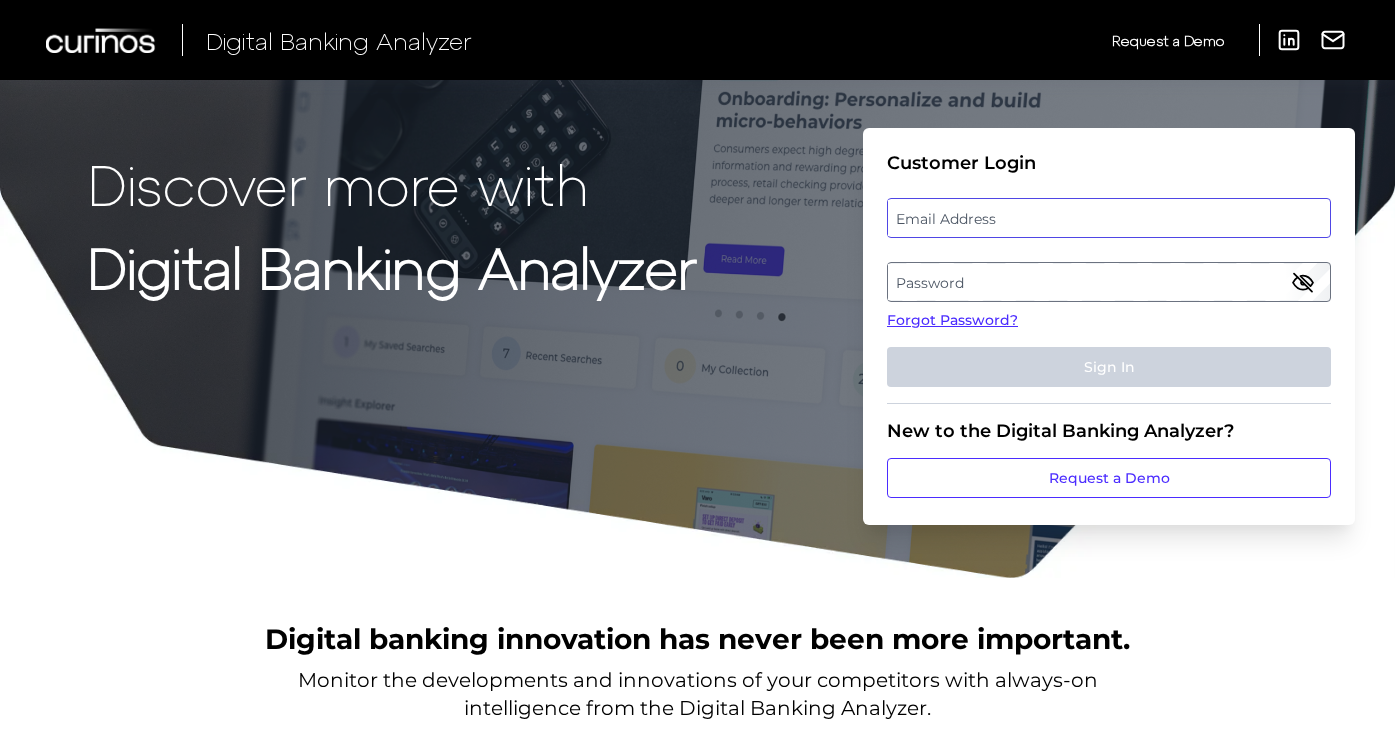 click at bounding box center [1109, 218] 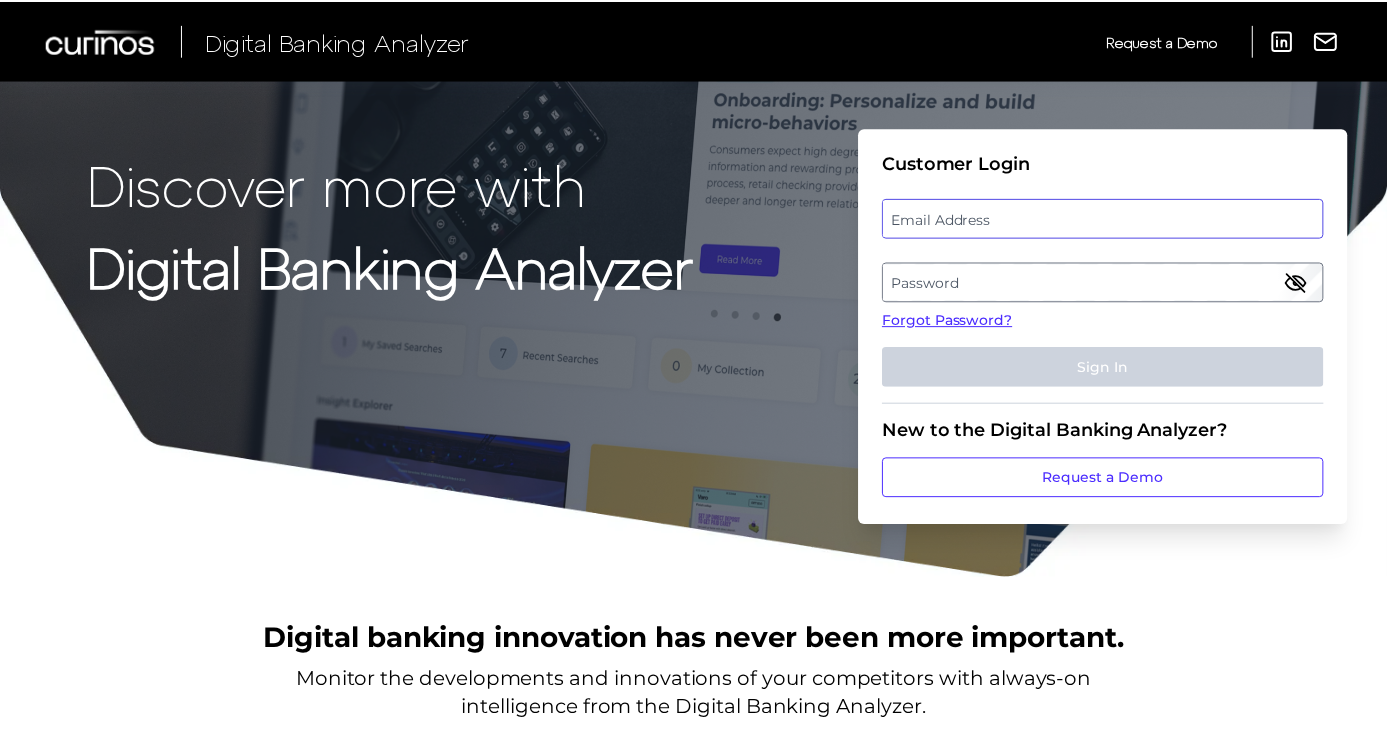 scroll, scrollTop: 0, scrollLeft: 0, axis: both 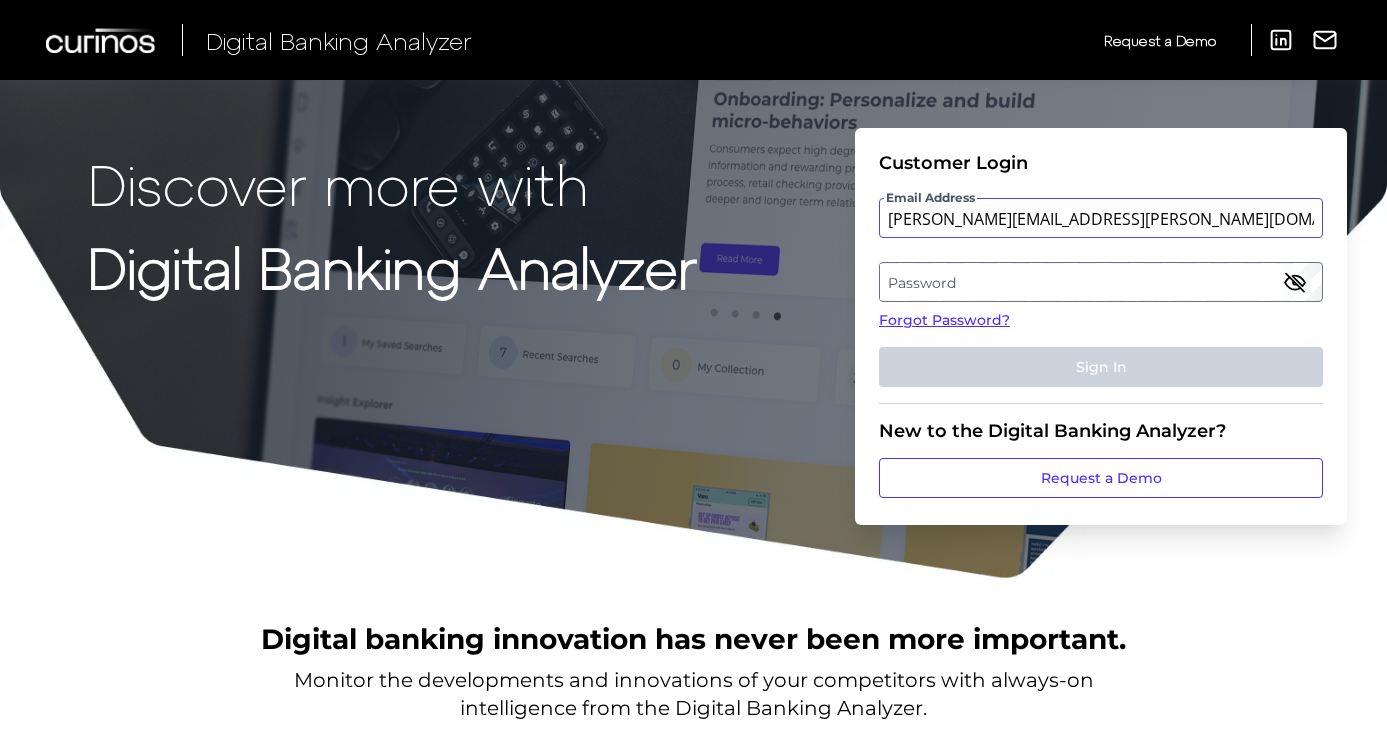 type on "[PERSON_NAME][EMAIL_ADDRESS][PERSON_NAME][DOMAIN_NAME]" 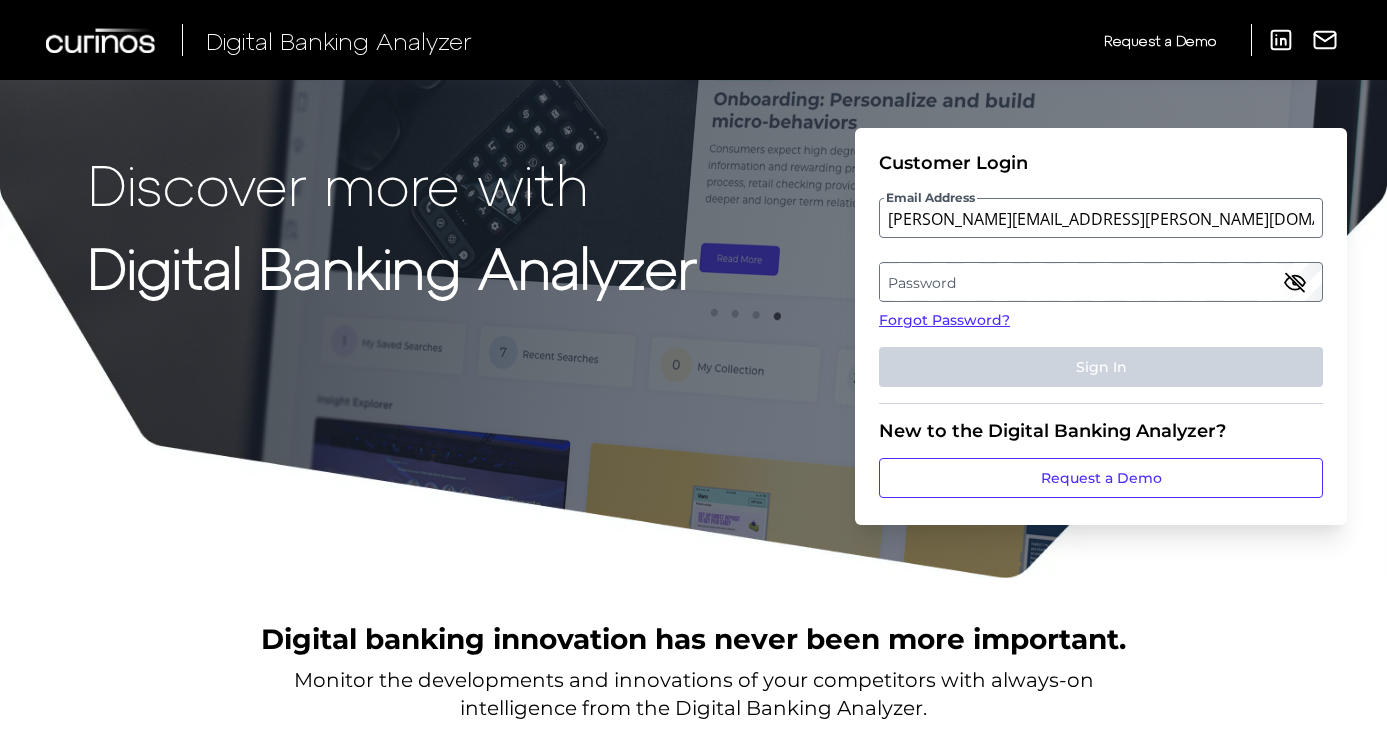 click on "Password" at bounding box center (1100, 282) 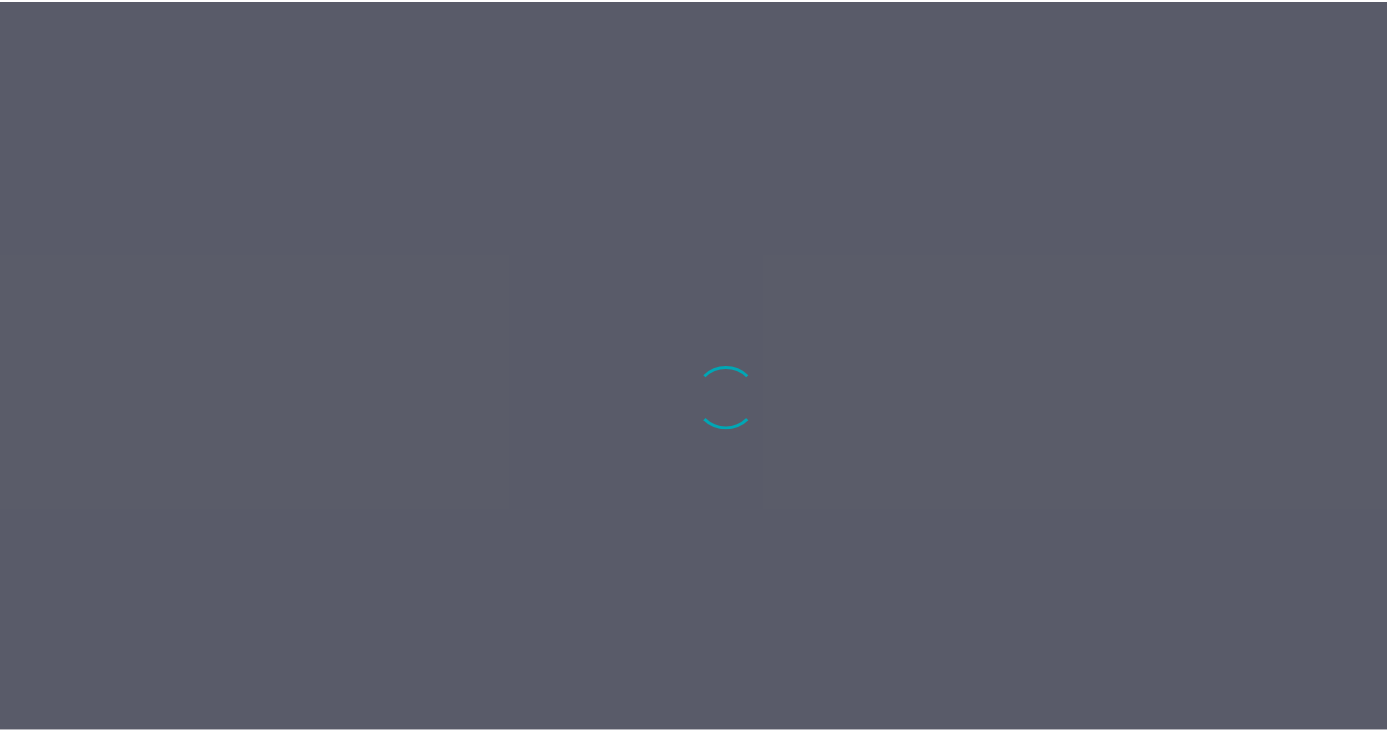 scroll, scrollTop: 0, scrollLeft: 0, axis: both 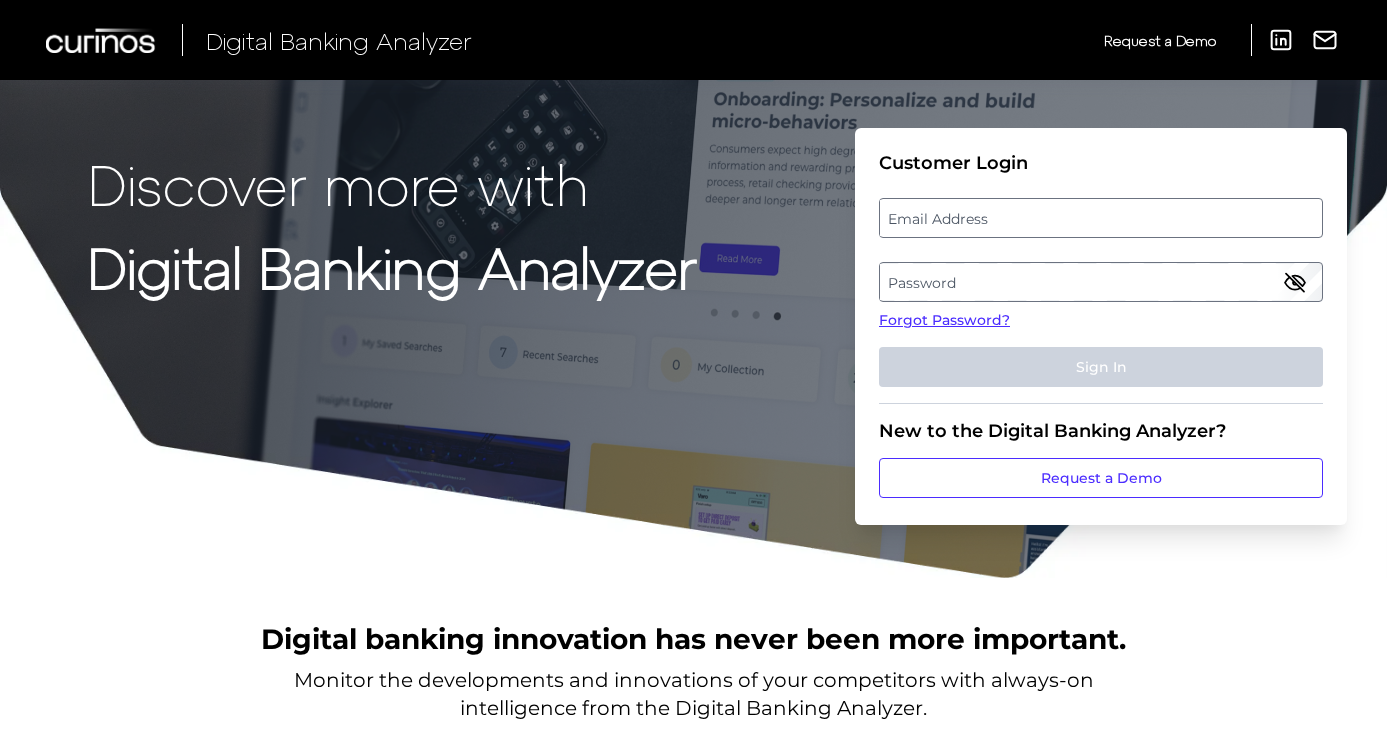 click on "Email Address" at bounding box center [1100, 218] 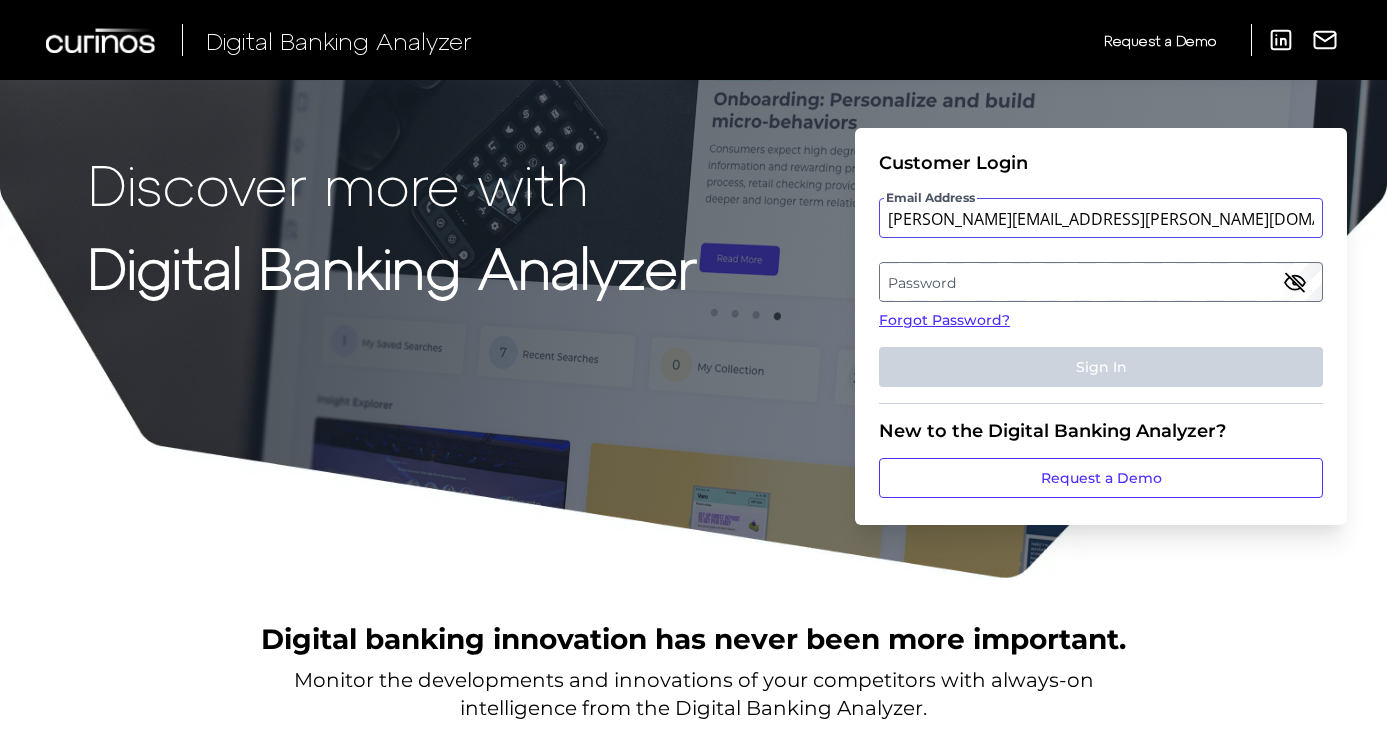 type on "[PERSON_NAME][EMAIL_ADDRESS][PERSON_NAME][DOMAIN_NAME]" 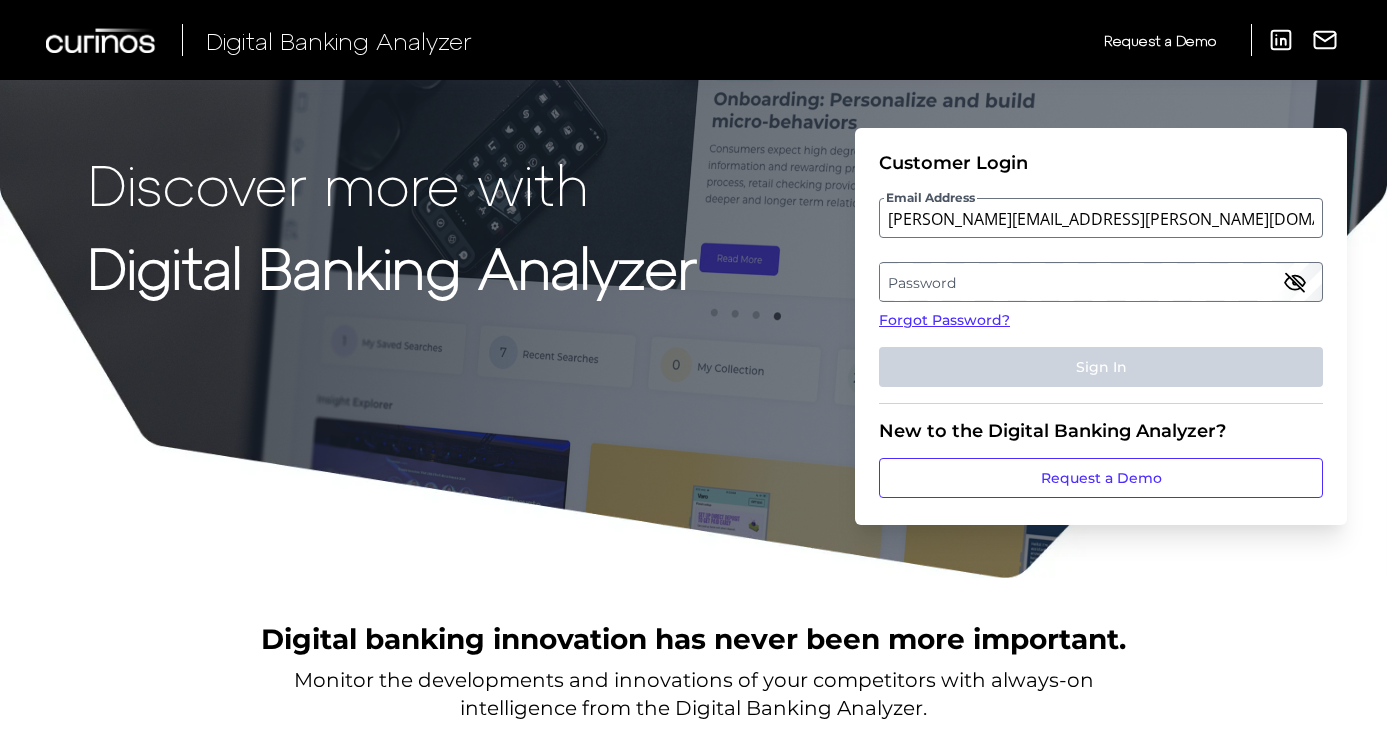 click on "Password" at bounding box center [1100, 282] 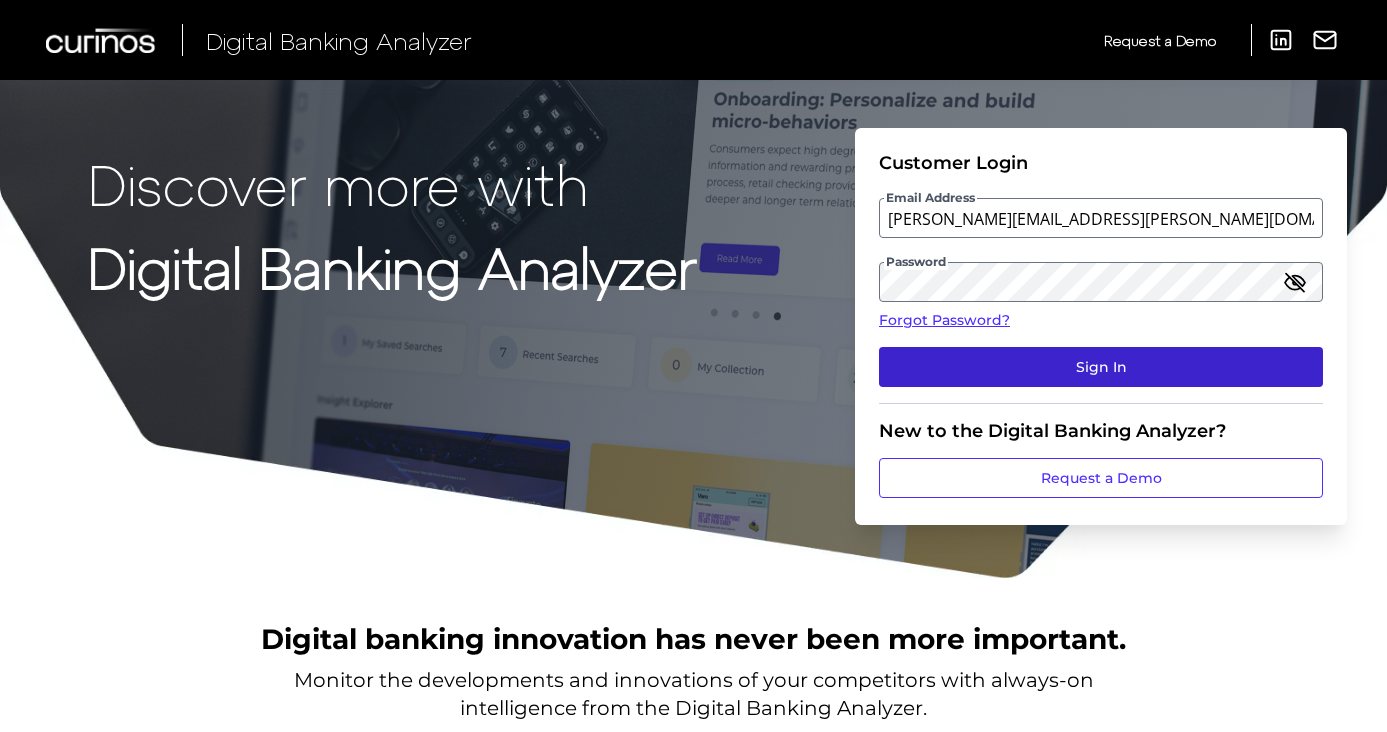 click on "Sign In" at bounding box center (1101, 367) 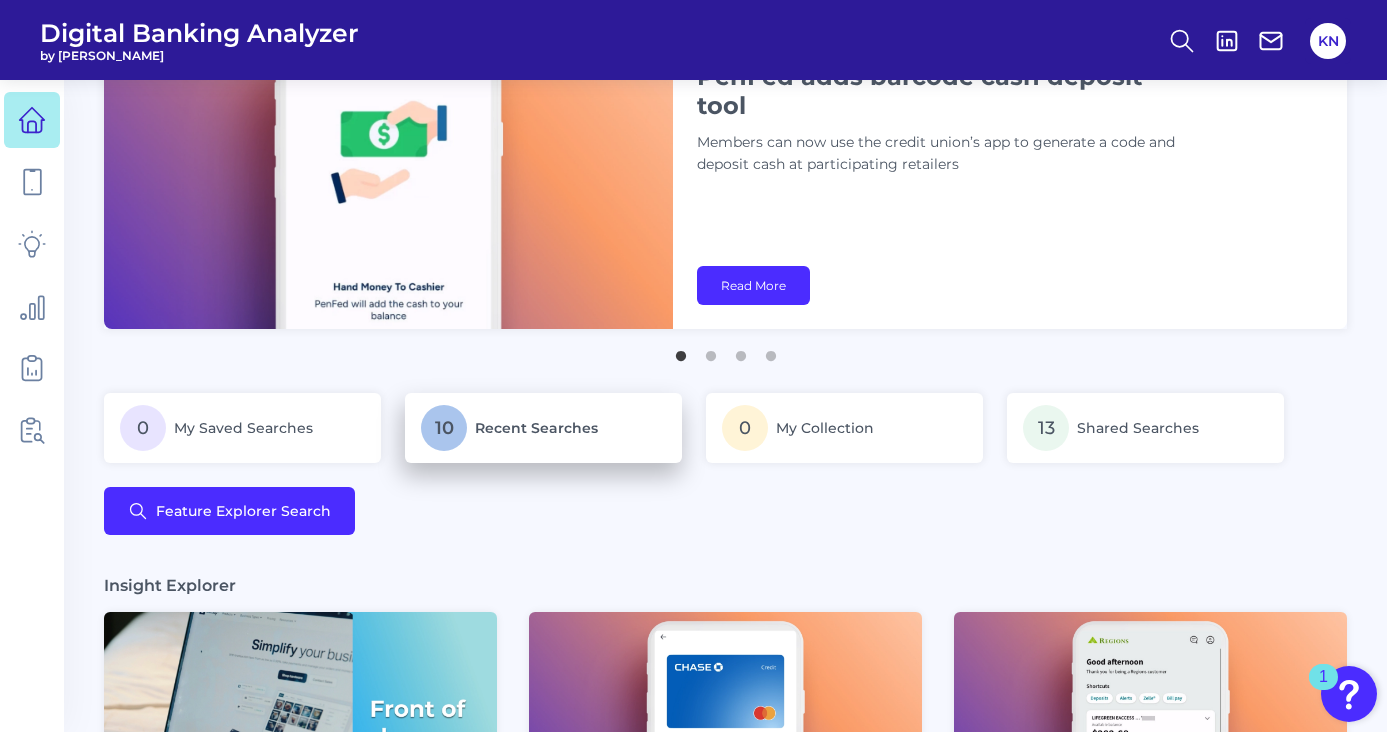 scroll, scrollTop: 111, scrollLeft: 0, axis: vertical 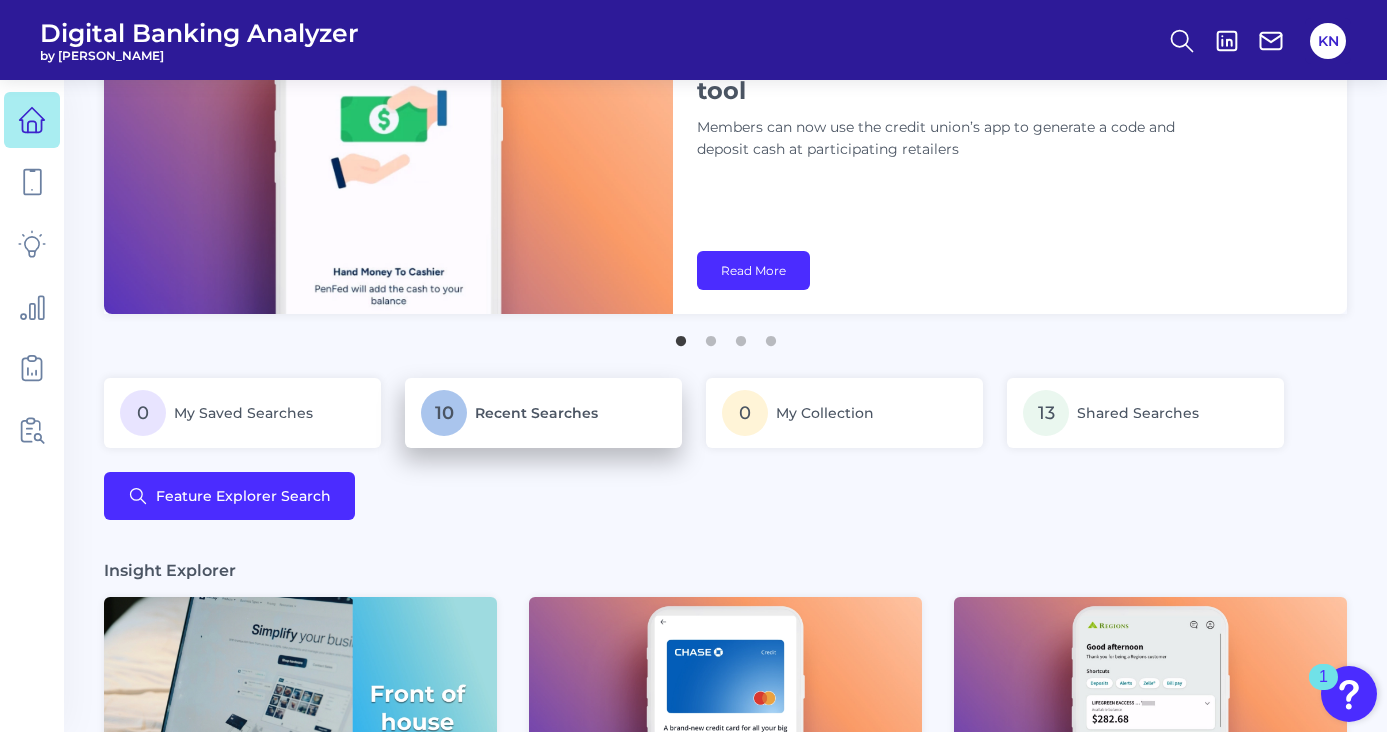 click on "10 Recent Searches" at bounding box center (543, 413) 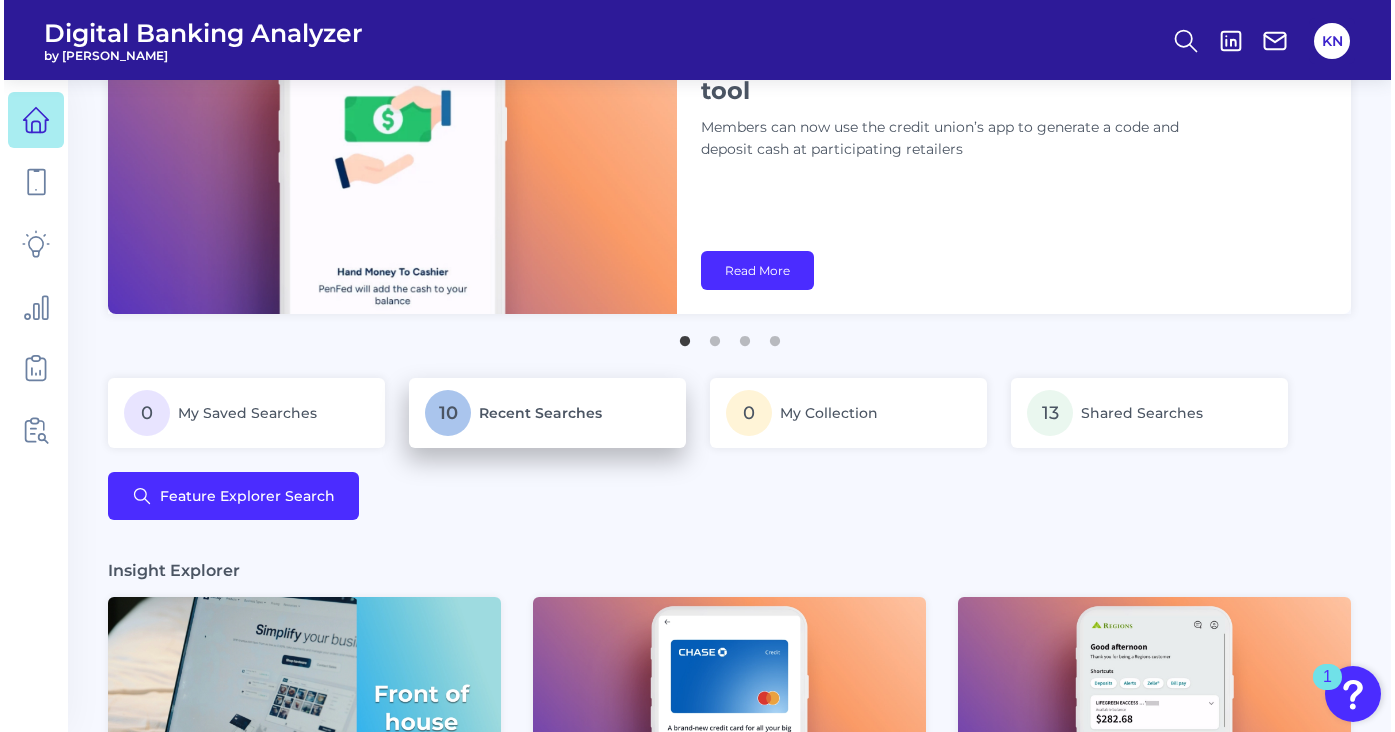 scroll, scrollTop: 0, scrollLeft: 0, axis: both 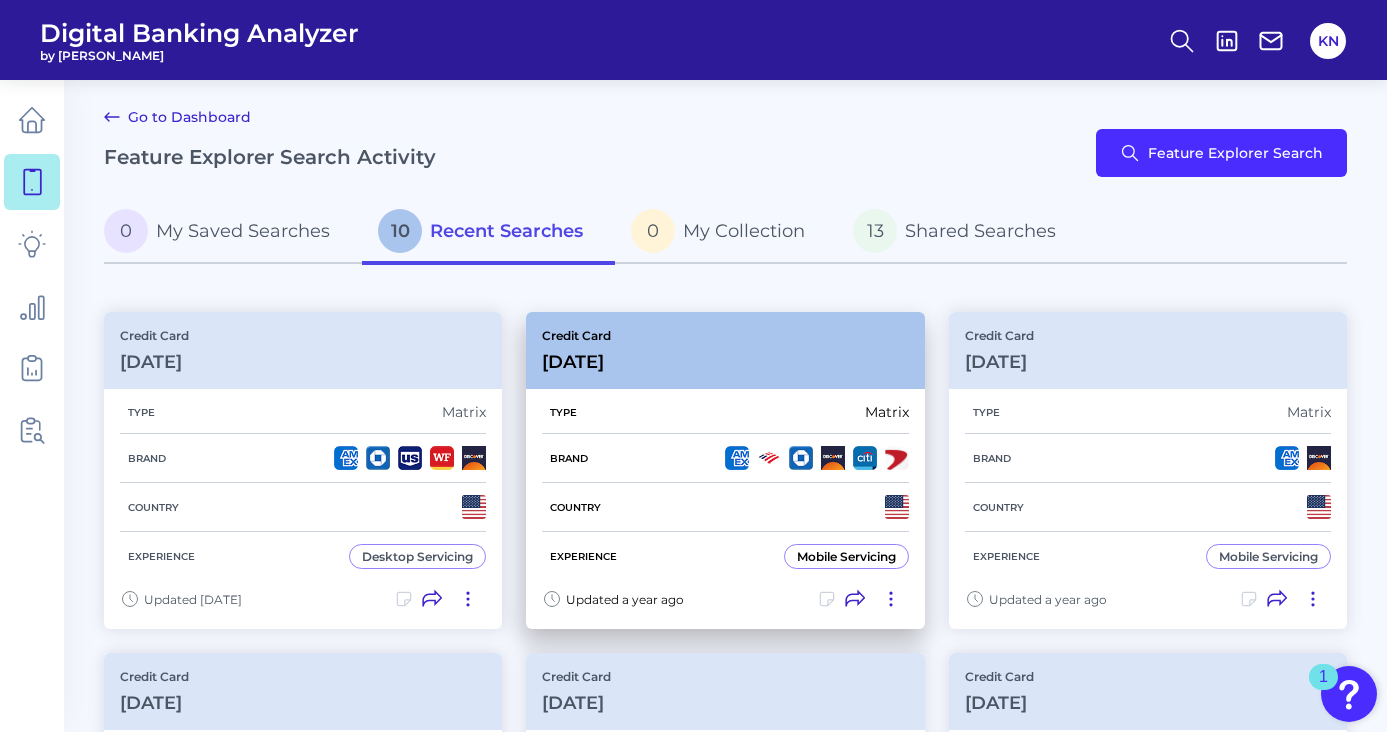 click on "Credit Card Apr 18 2024" at bounding box center (725, 350) 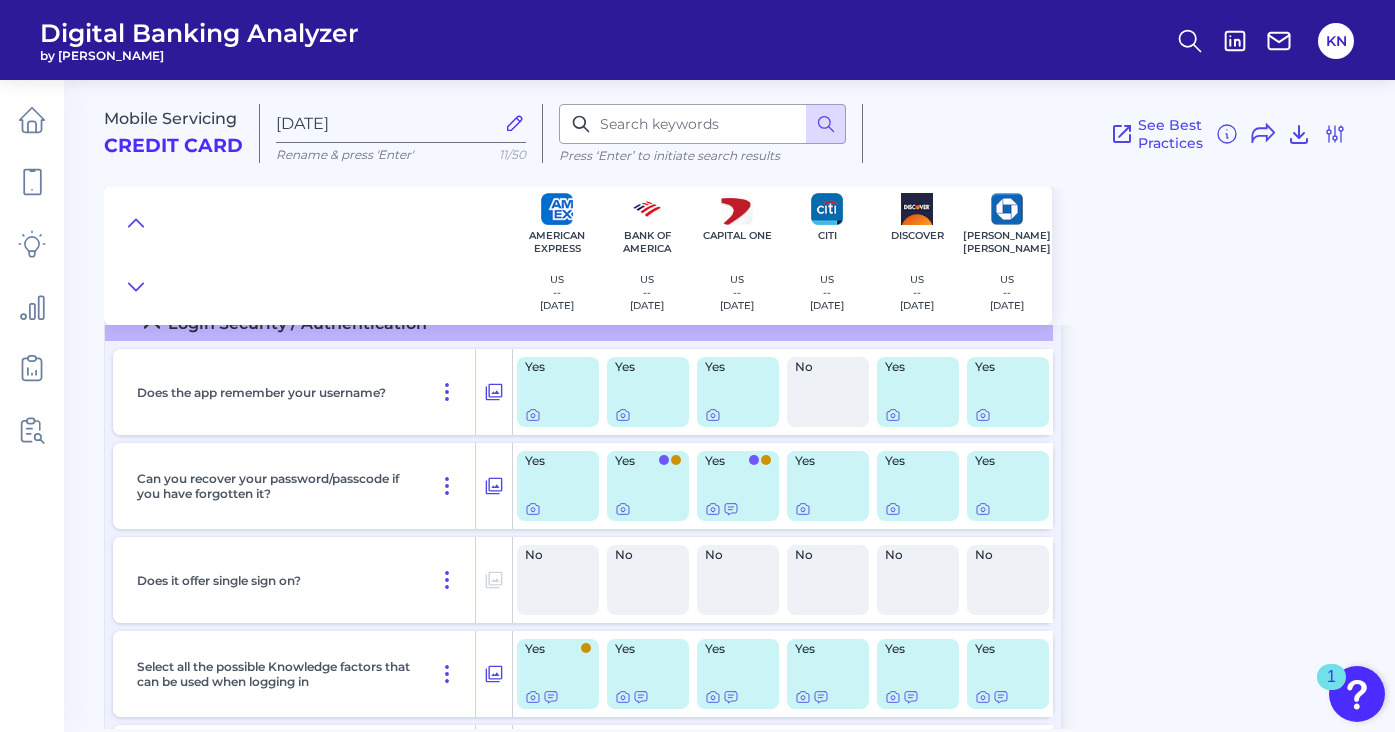 scroll, scrollTop: 0, scrollLeft: 0, axis: both 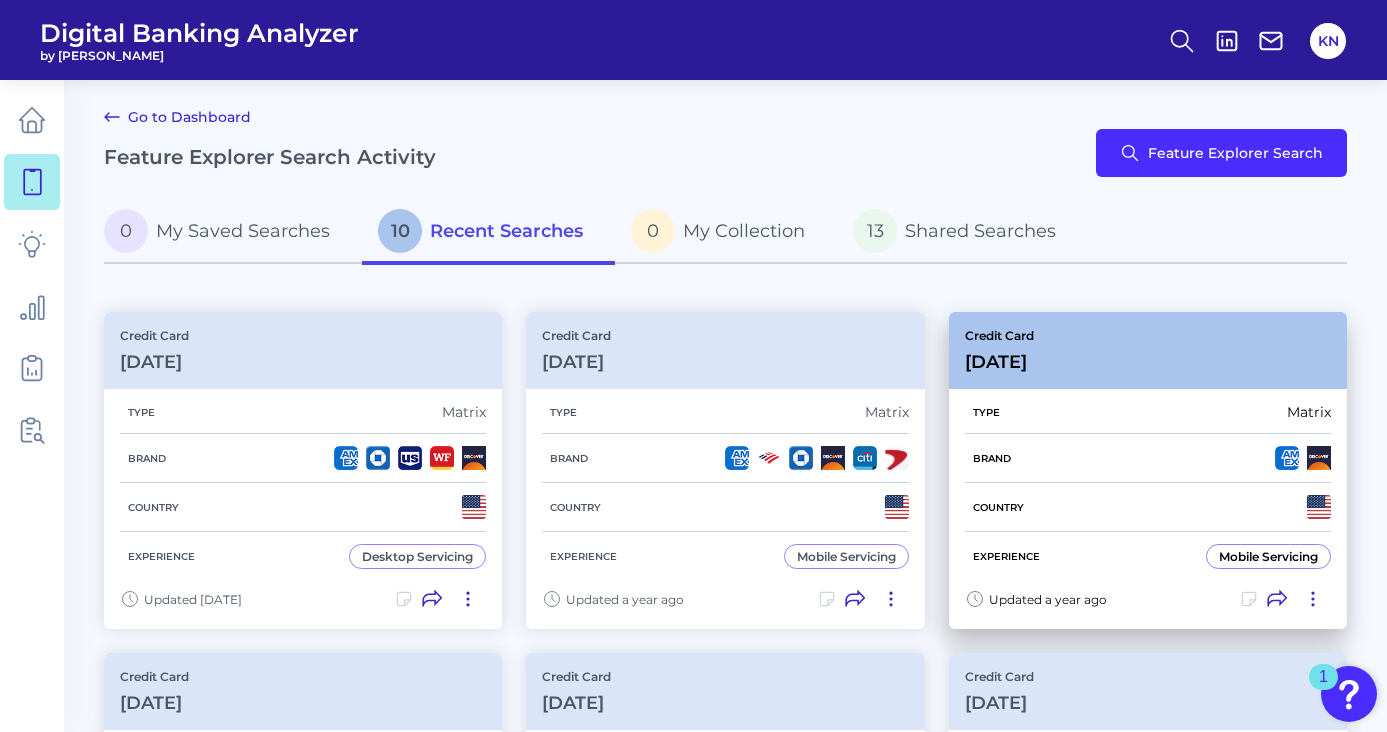 click on "Credit Card Mar 07 2024" at bounding box center [1148, 350] 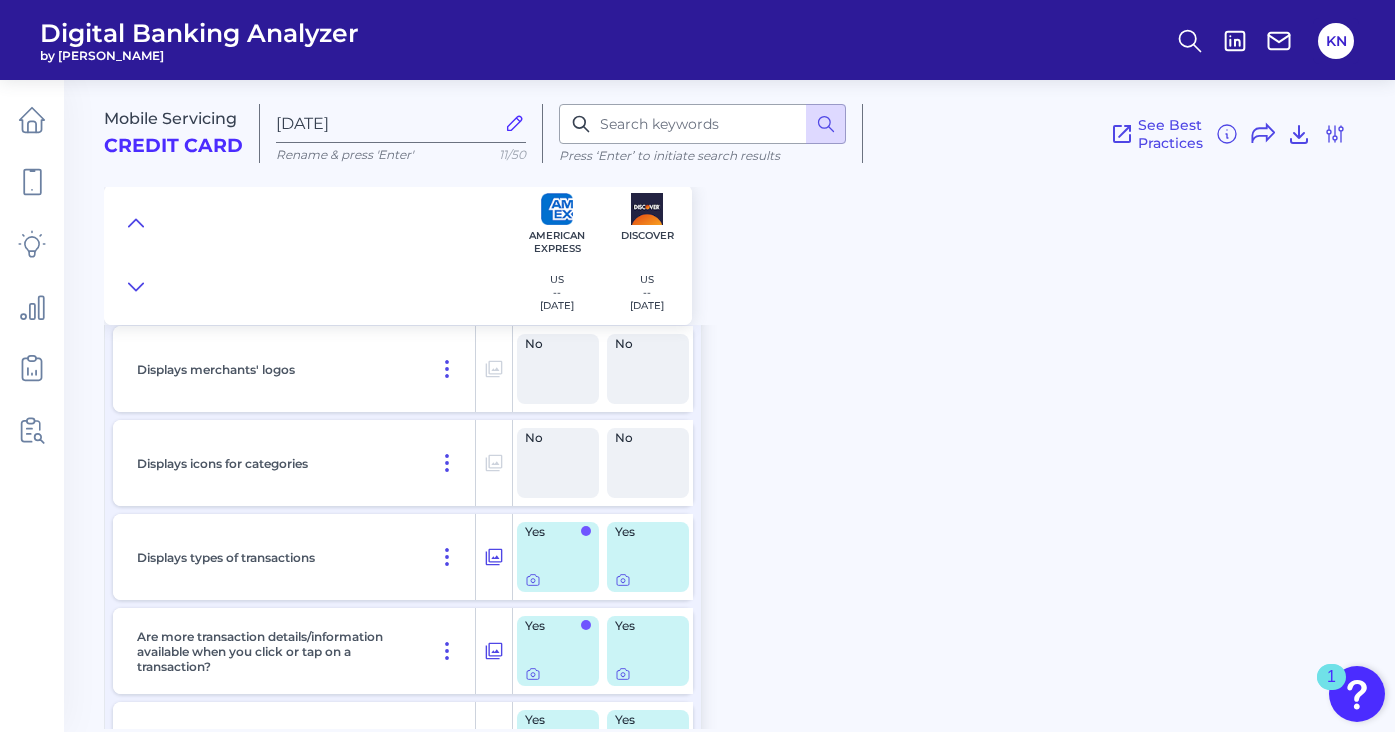 scroll, scrollTop: 3777, scrollLeft: 0, axis: vertical 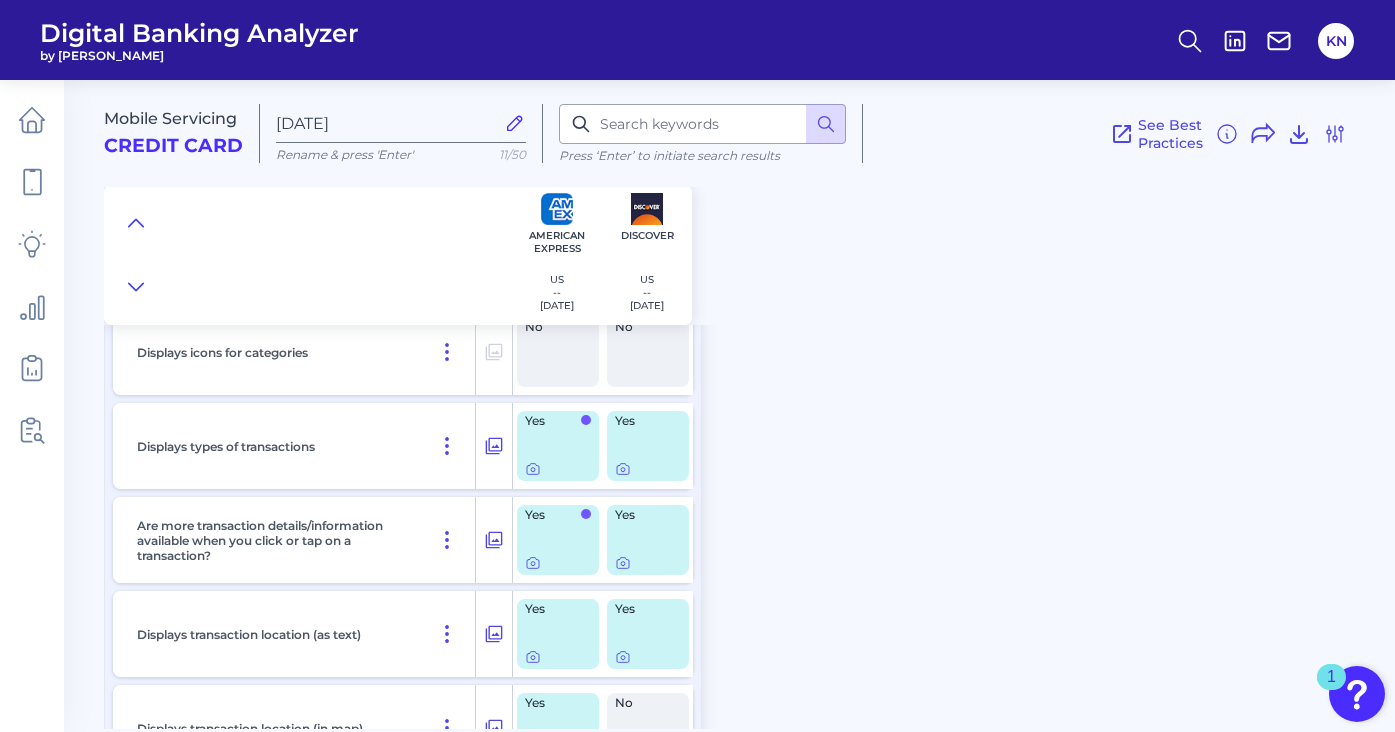click on "Yes" at bounding box center (558, 540) 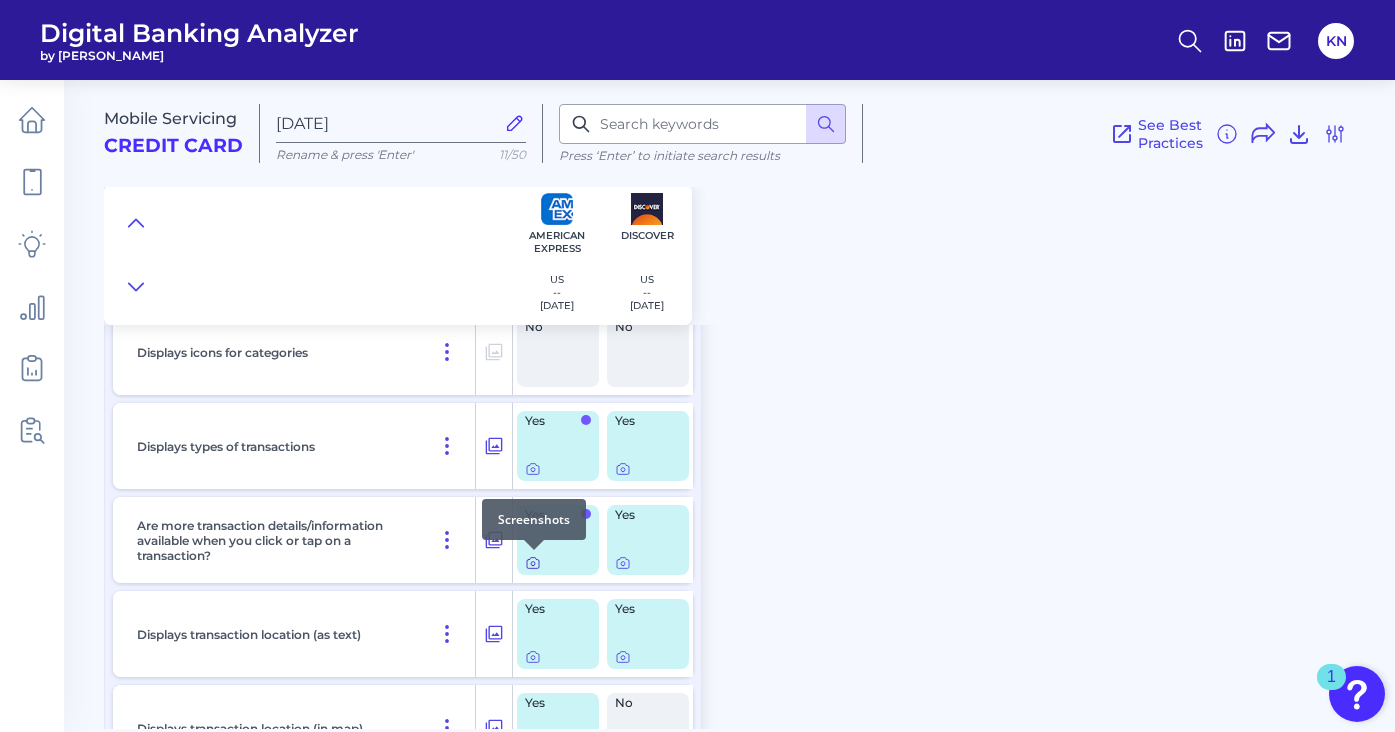 click 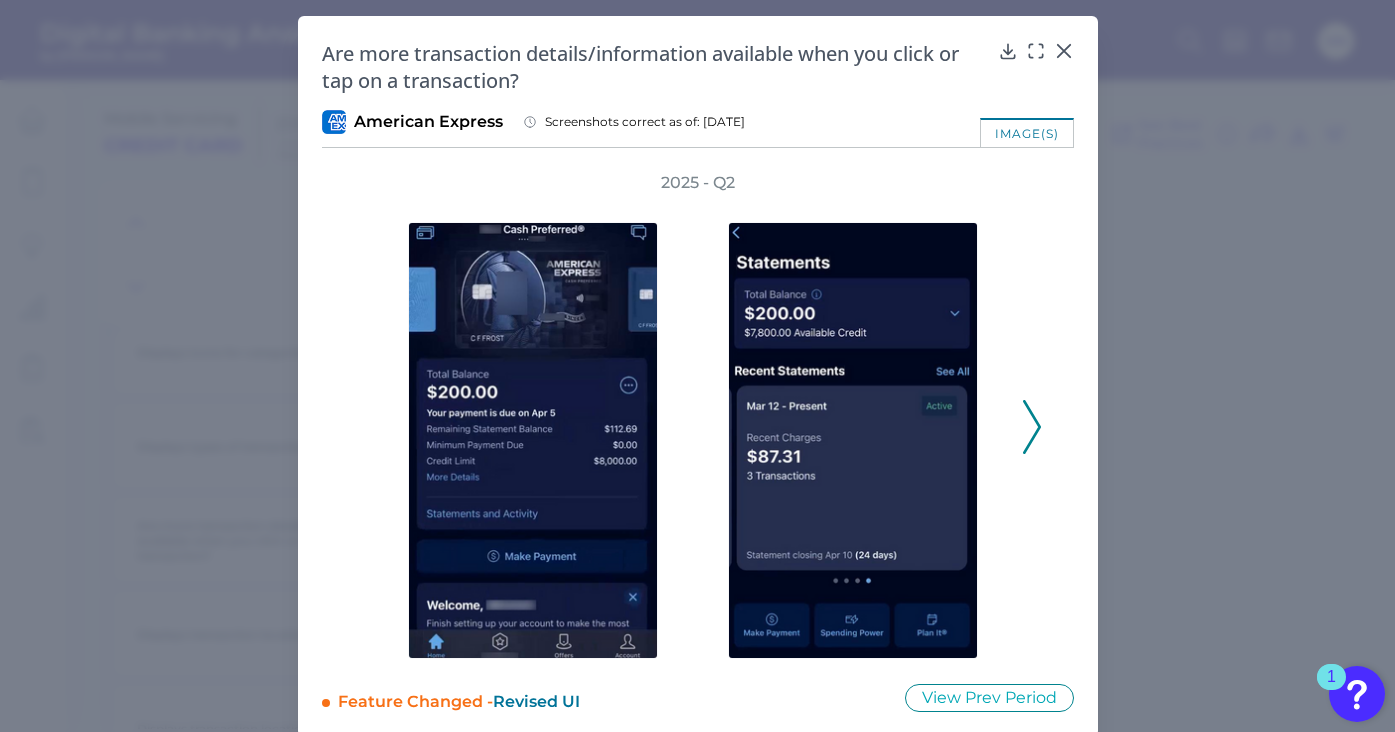 click on "2025 - Q2" at bounding box center (698, 415) 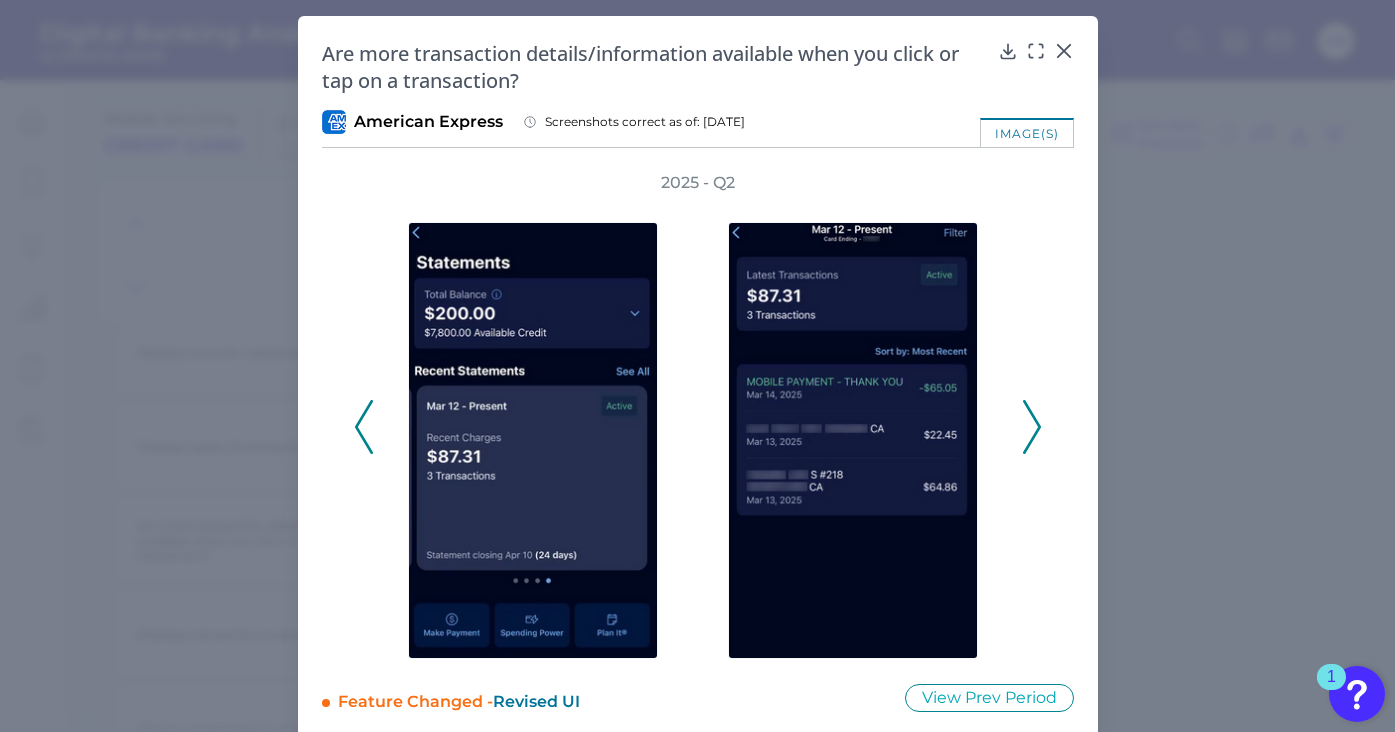click 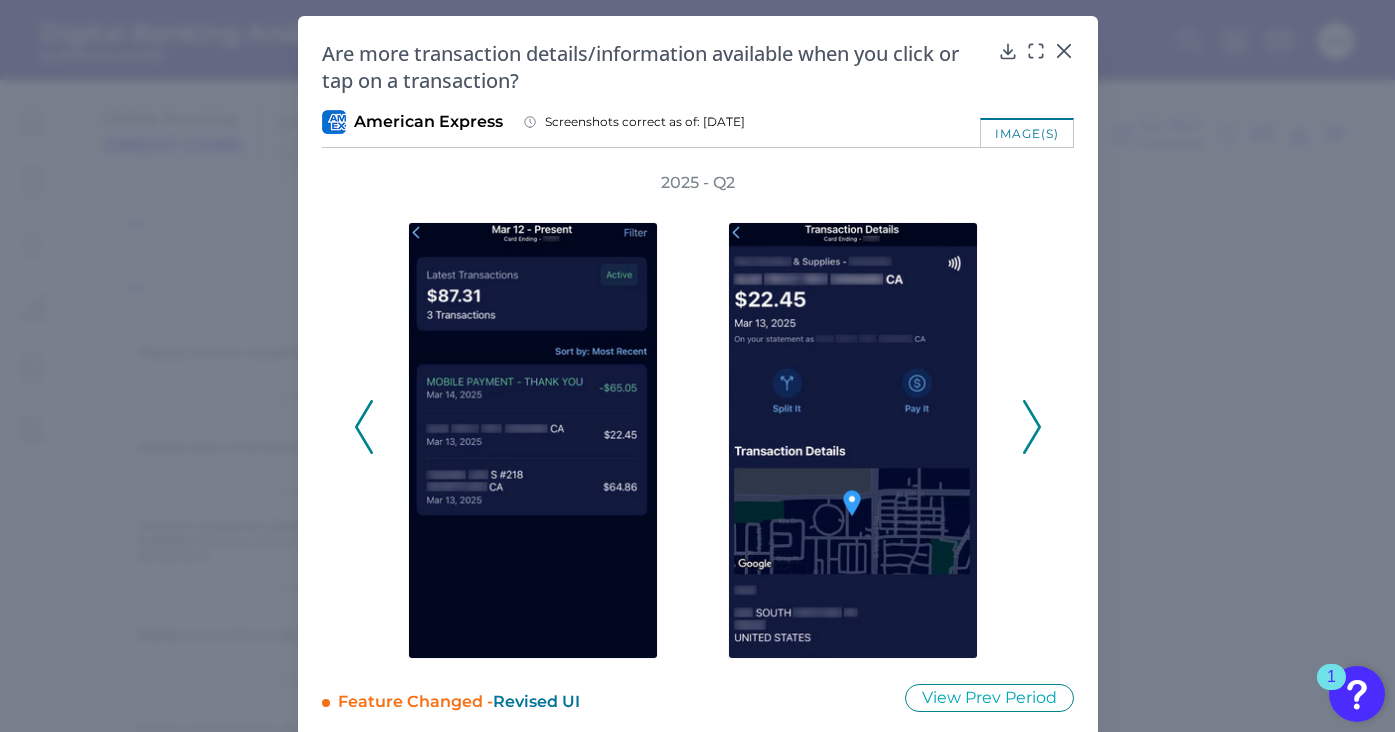 click 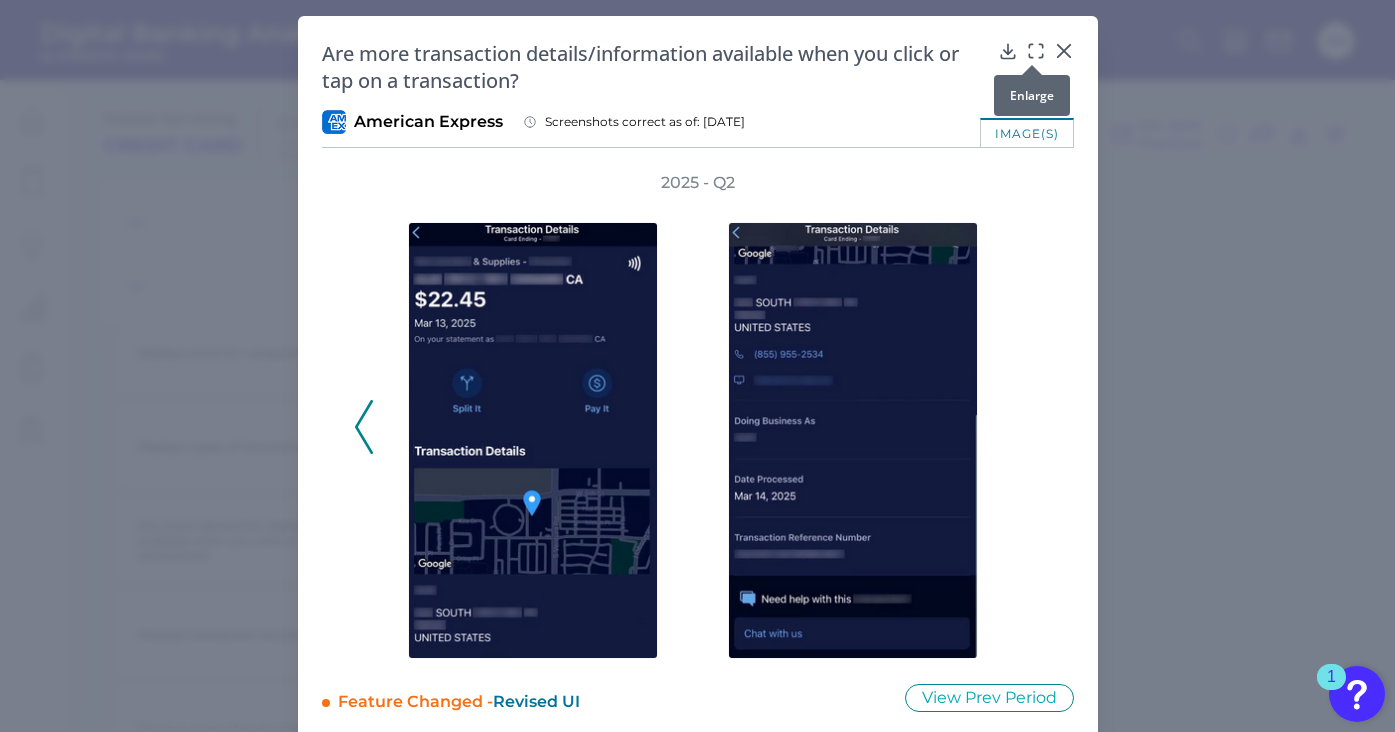 click 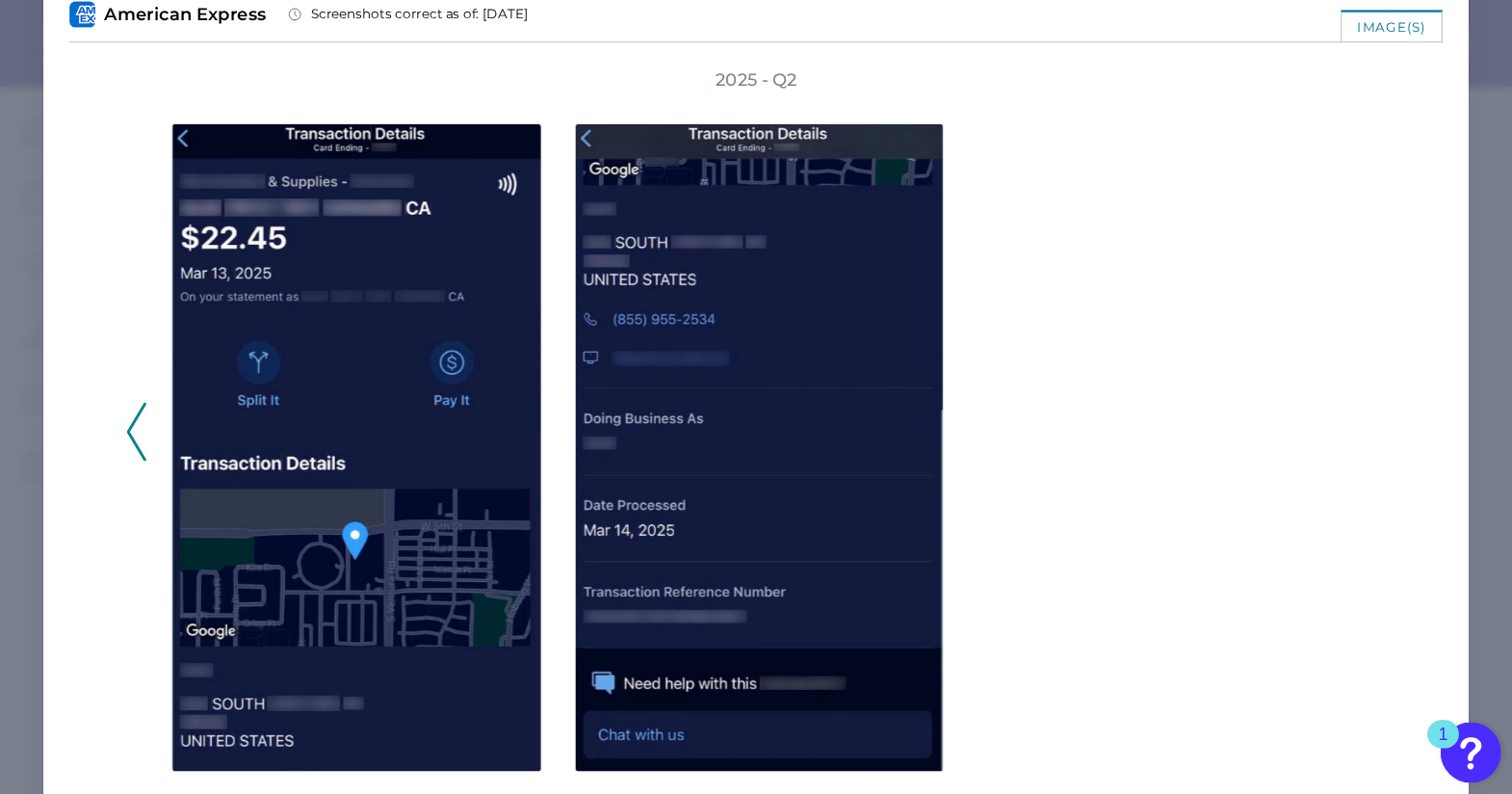 scroll, scrollTop: 0, scrollLeft: 0, axis: both 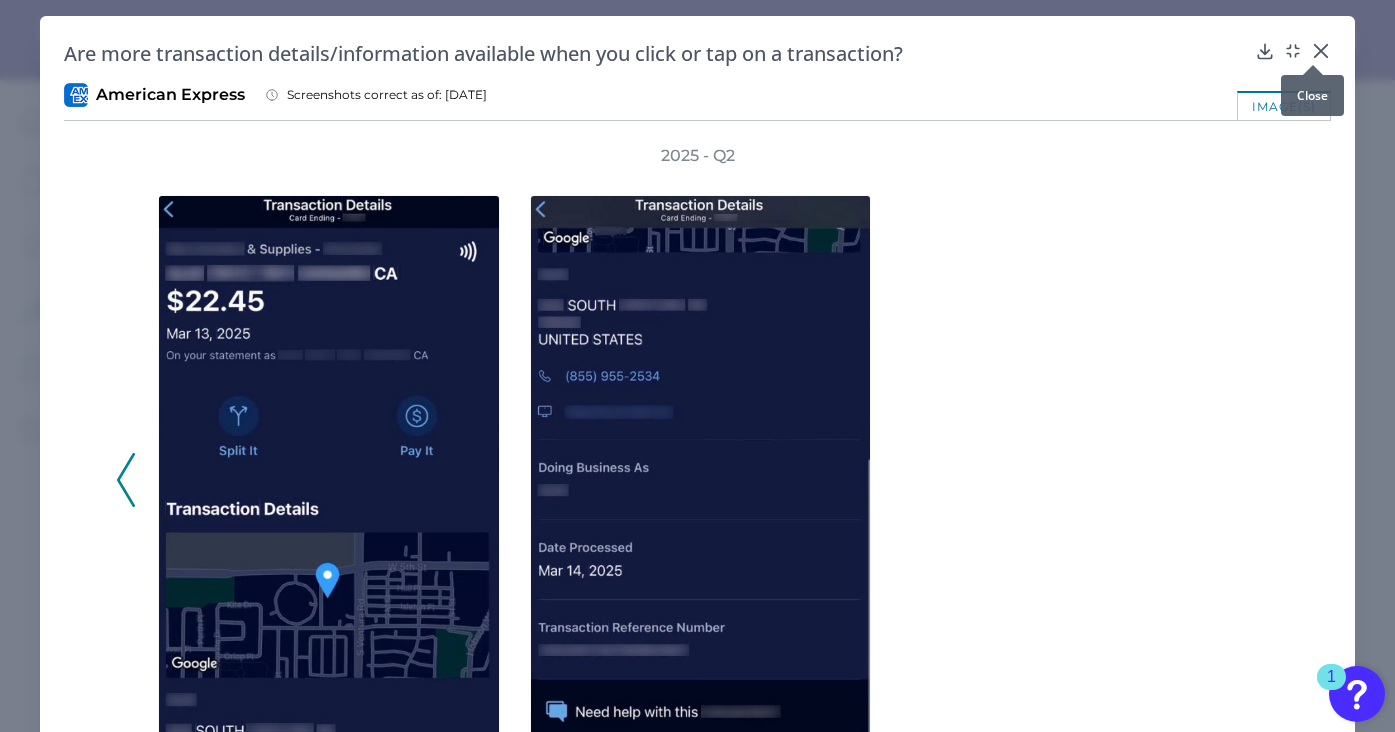 click 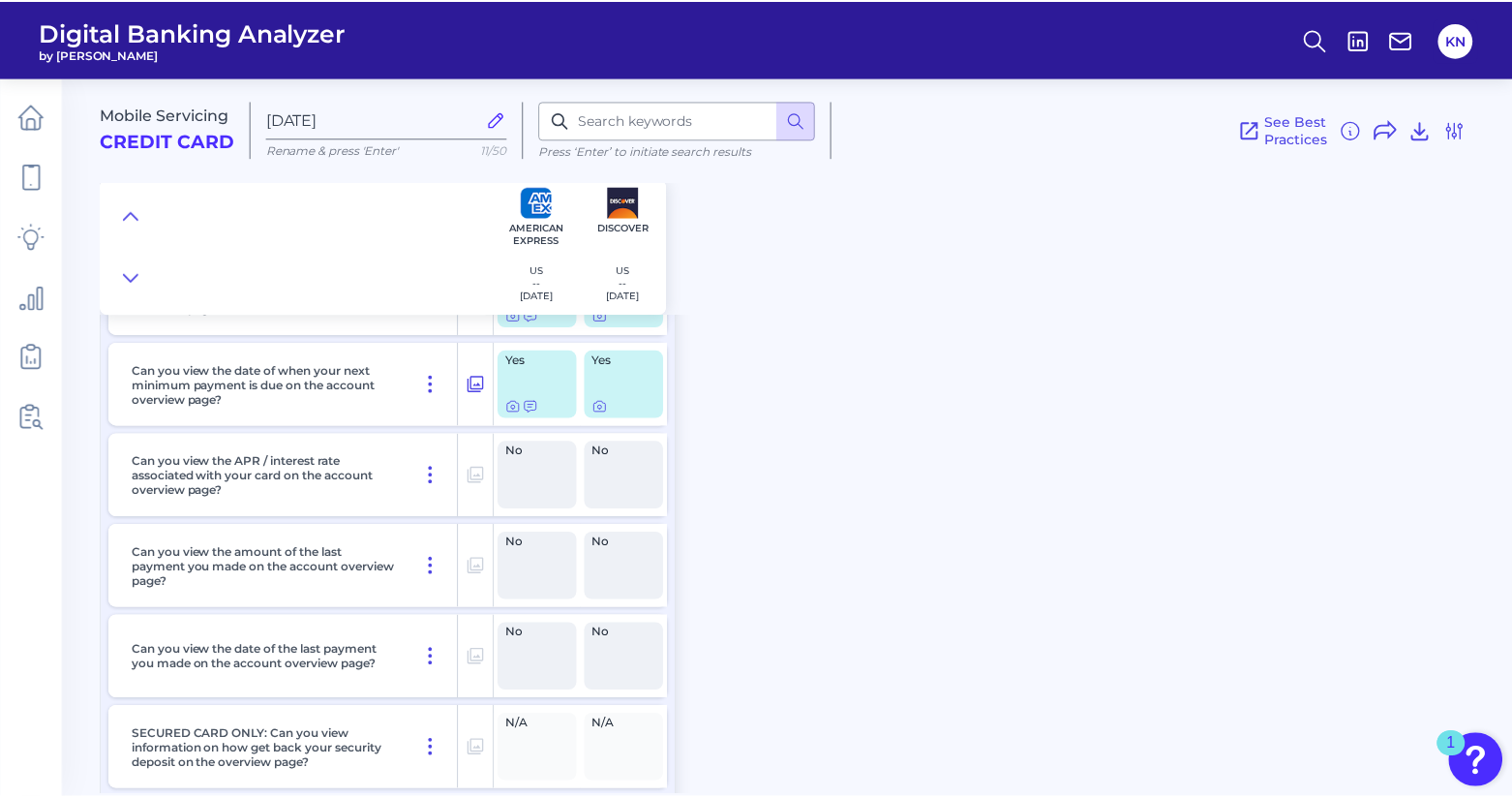 scroll, scrollTop: 873, scrollLeft: 0, axis: vertical 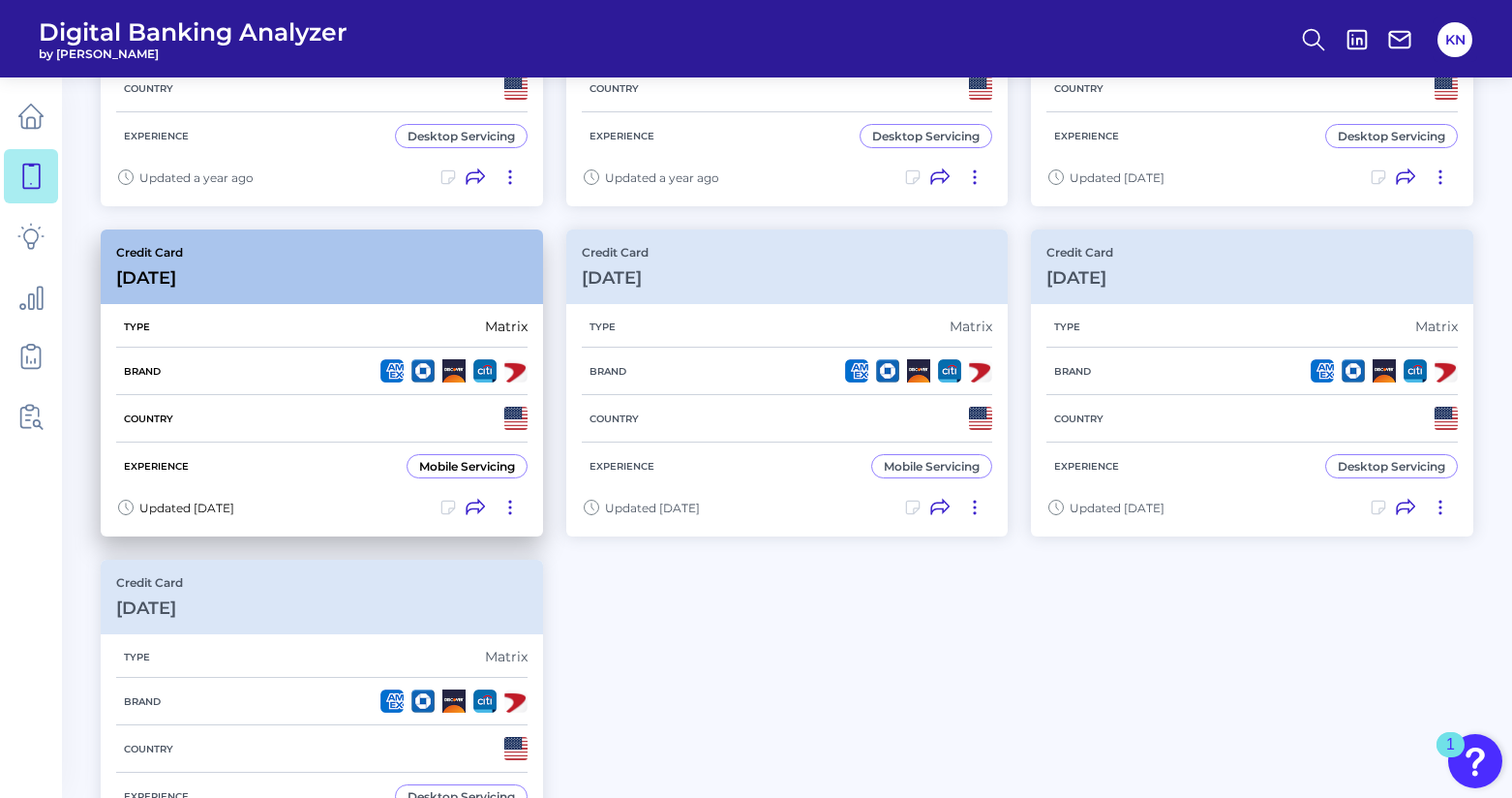 click on "Credit Card Jan 09 2024" at bounding box center (321, 266) 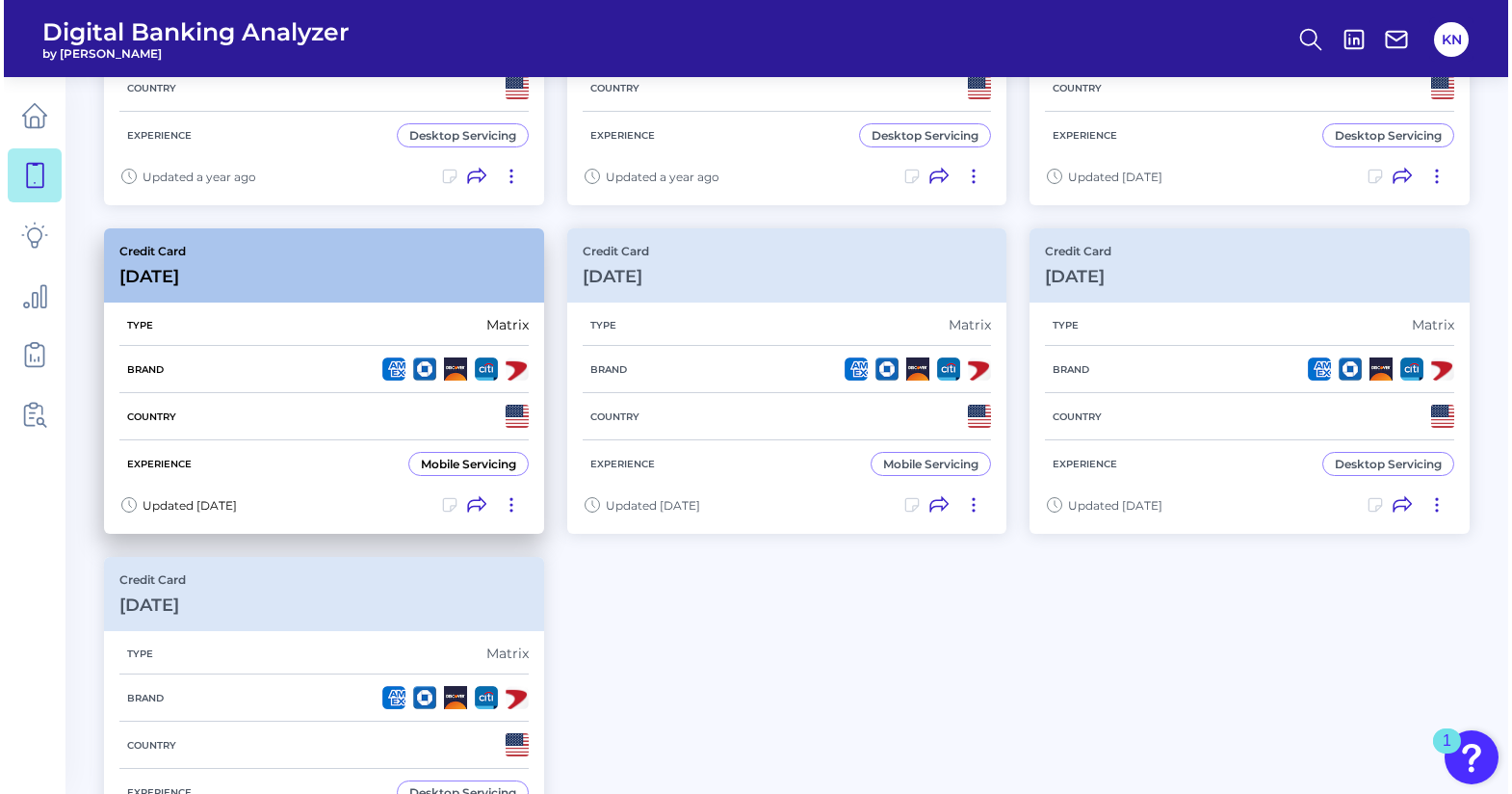 scroll, scrollTop: 0, scrollLeft: 0, axis: both 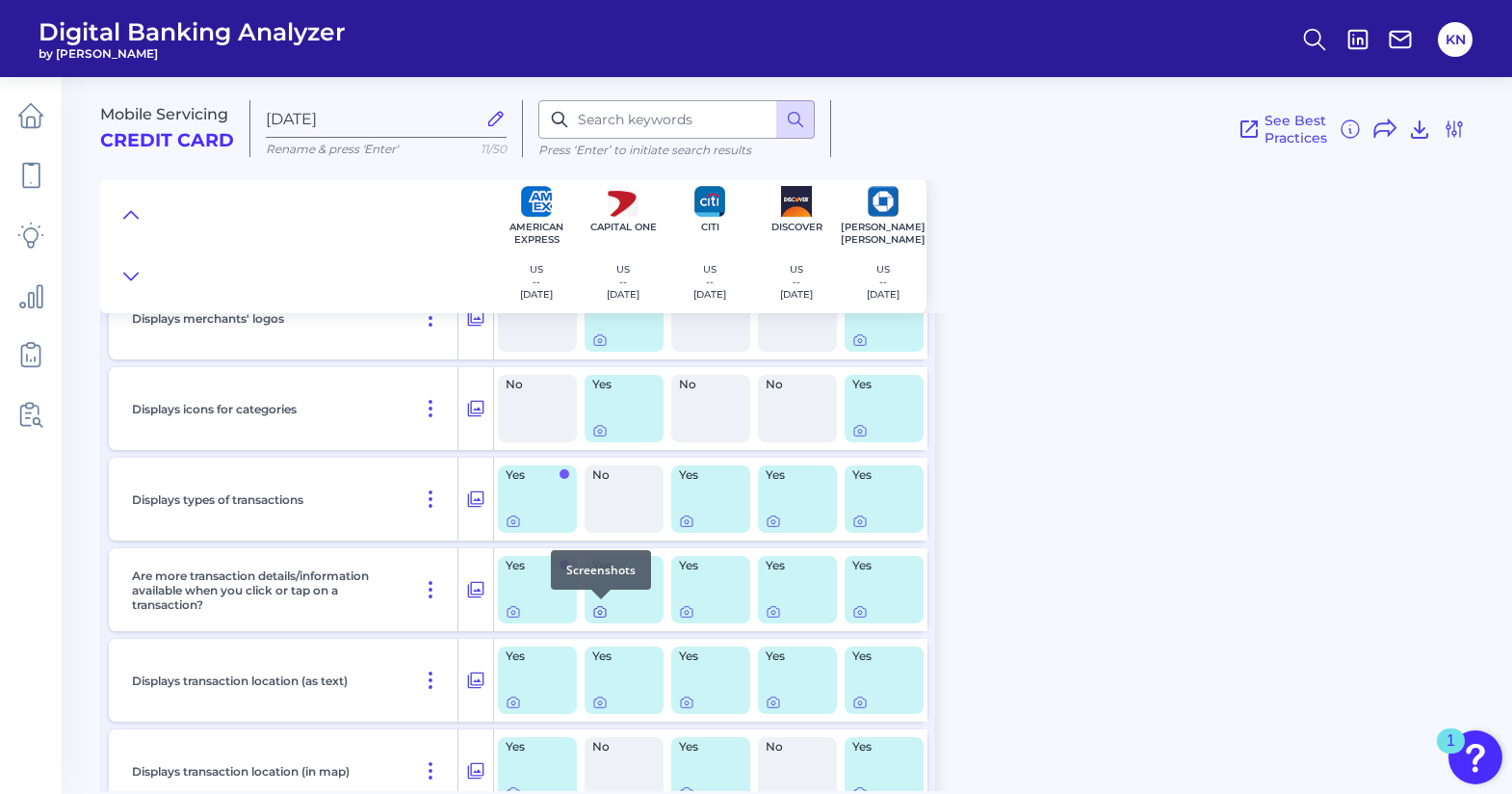 click 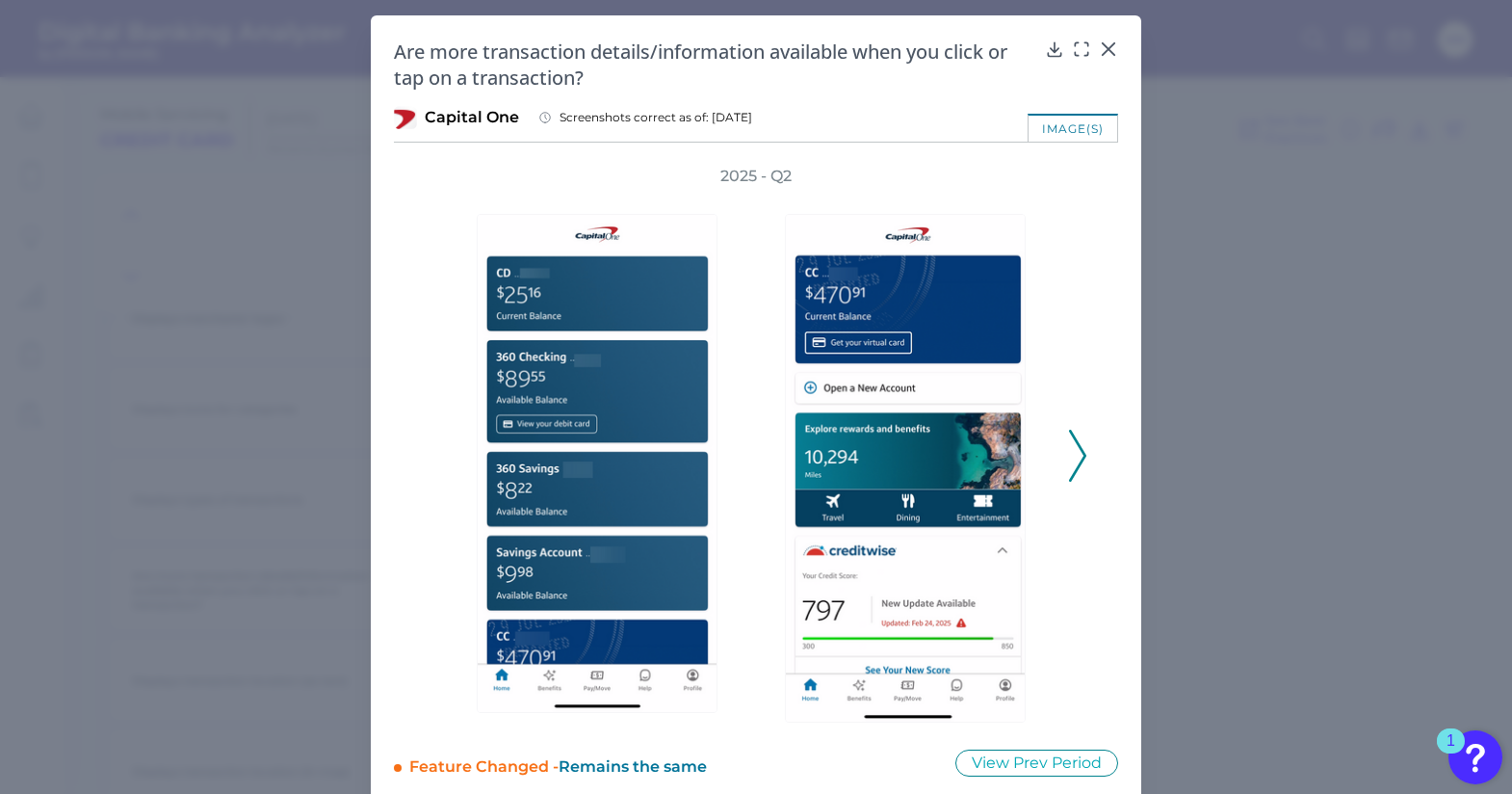 click 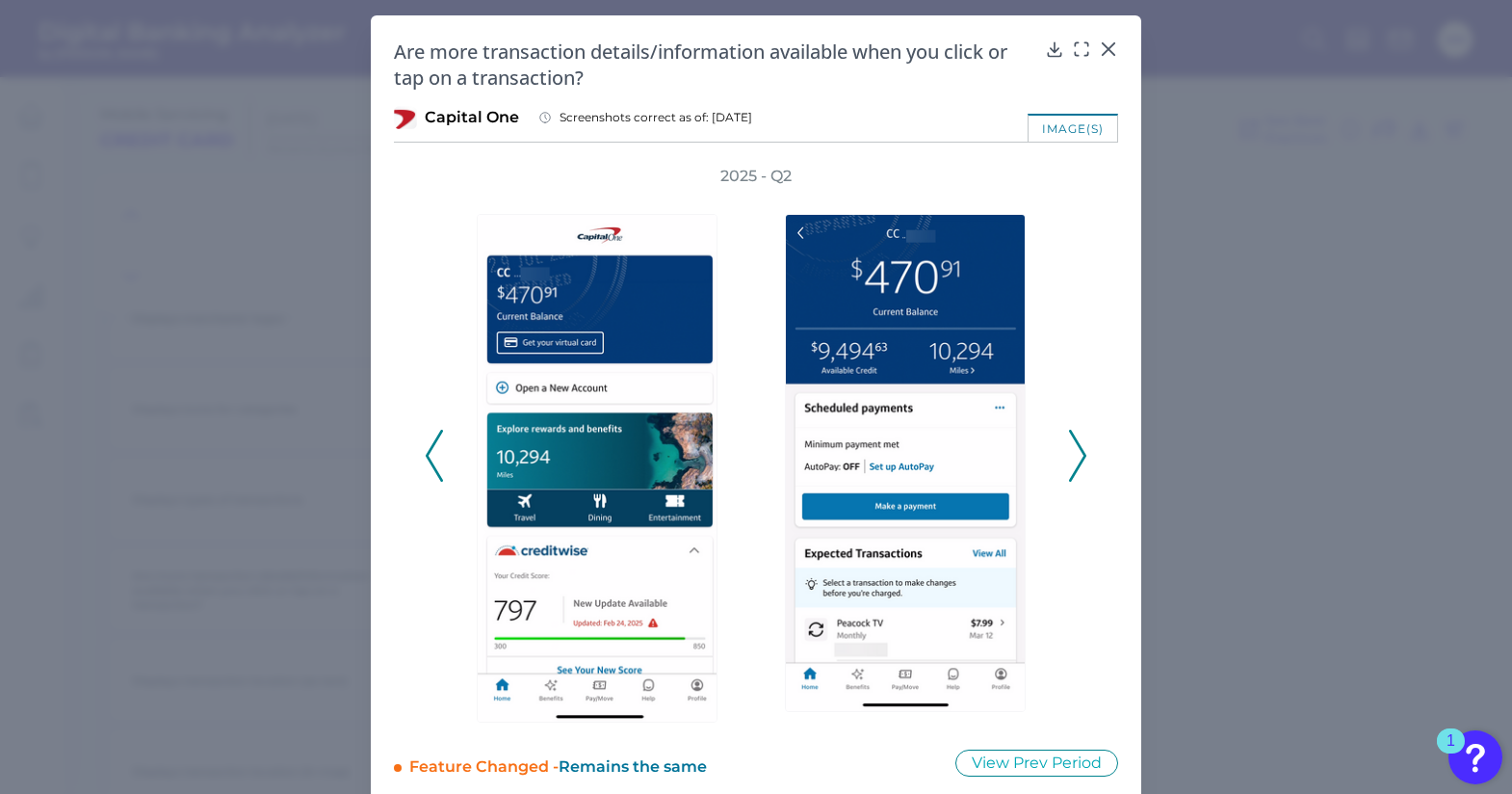 click 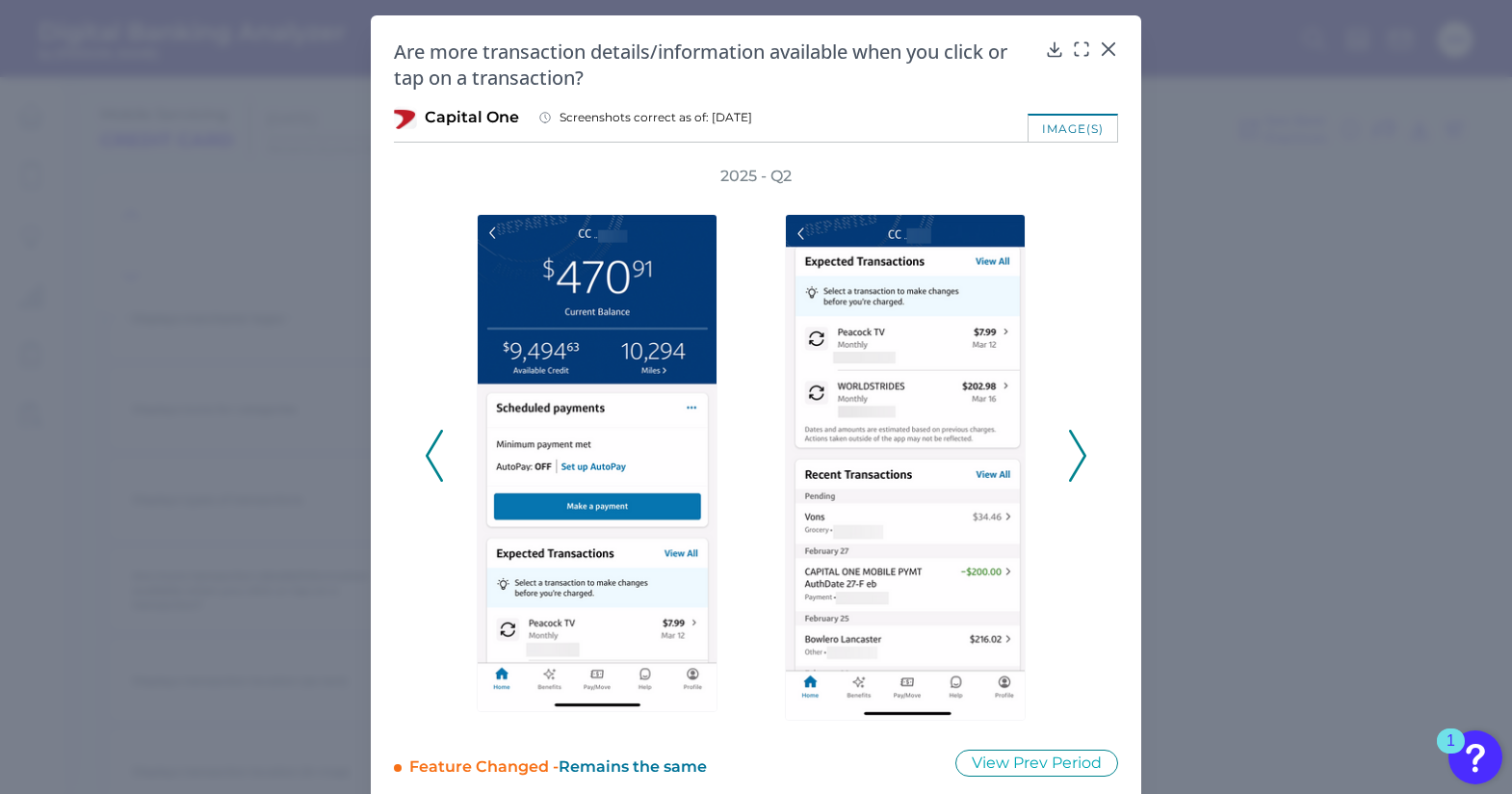 click 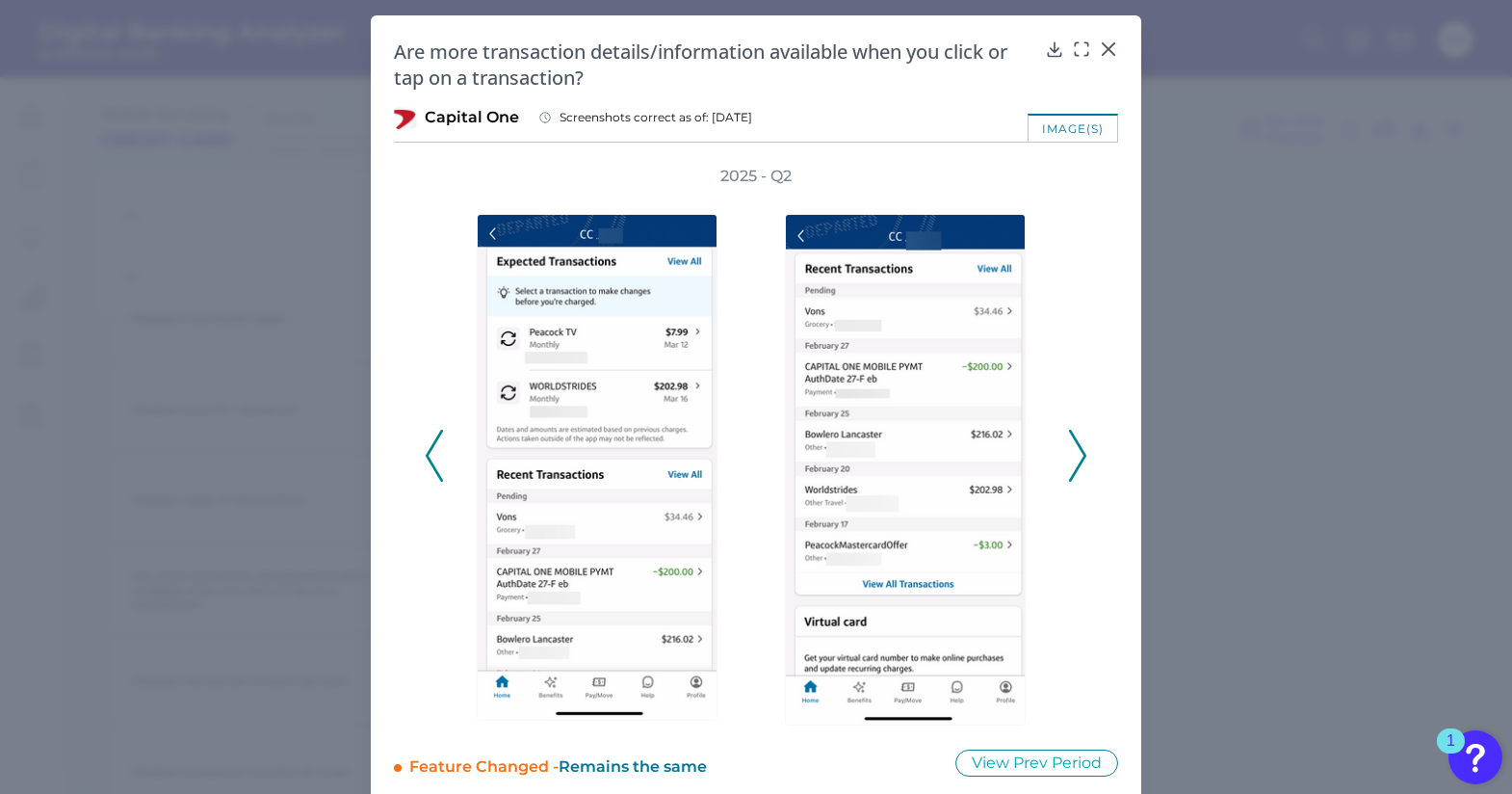 click 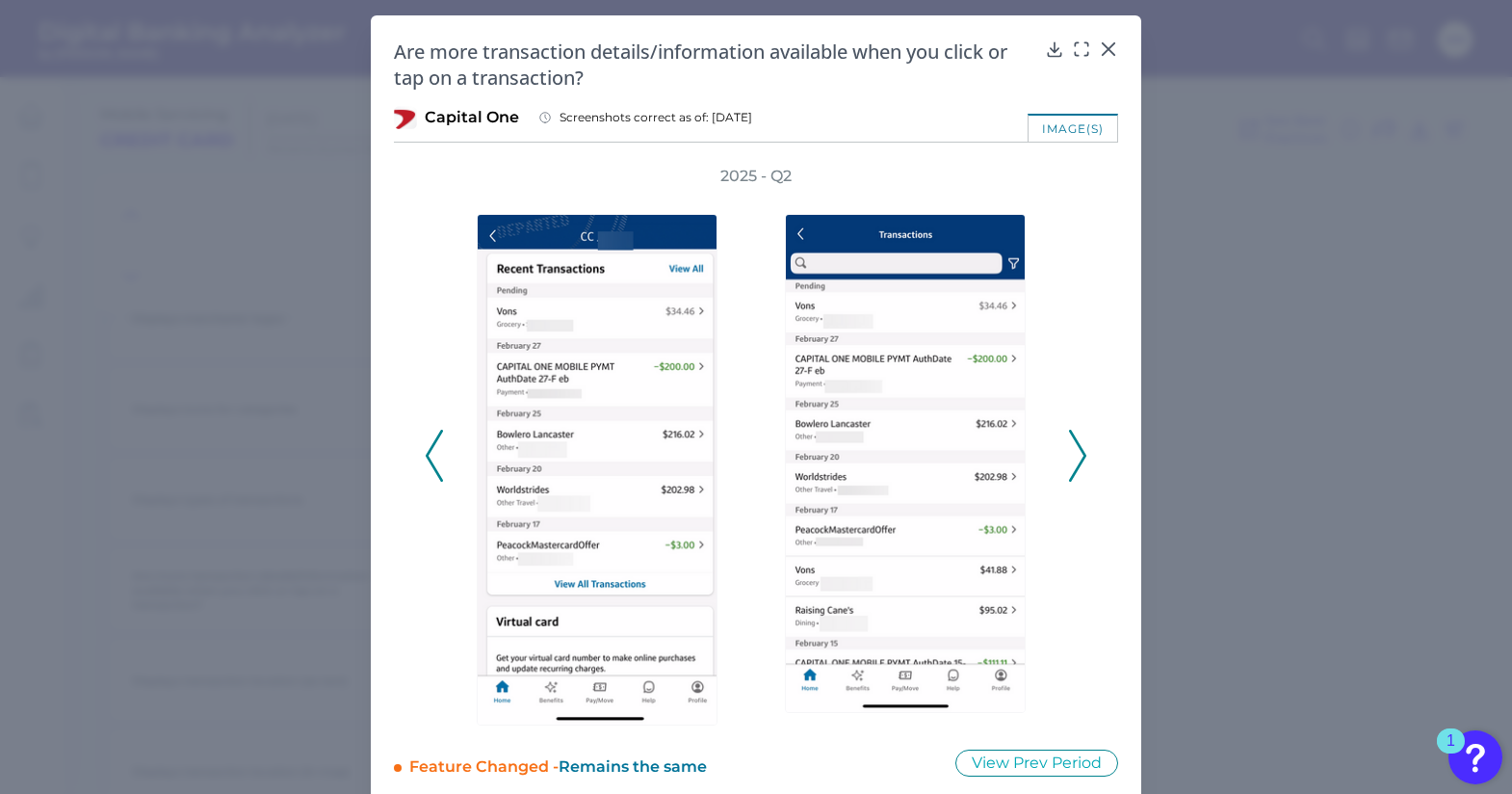 click 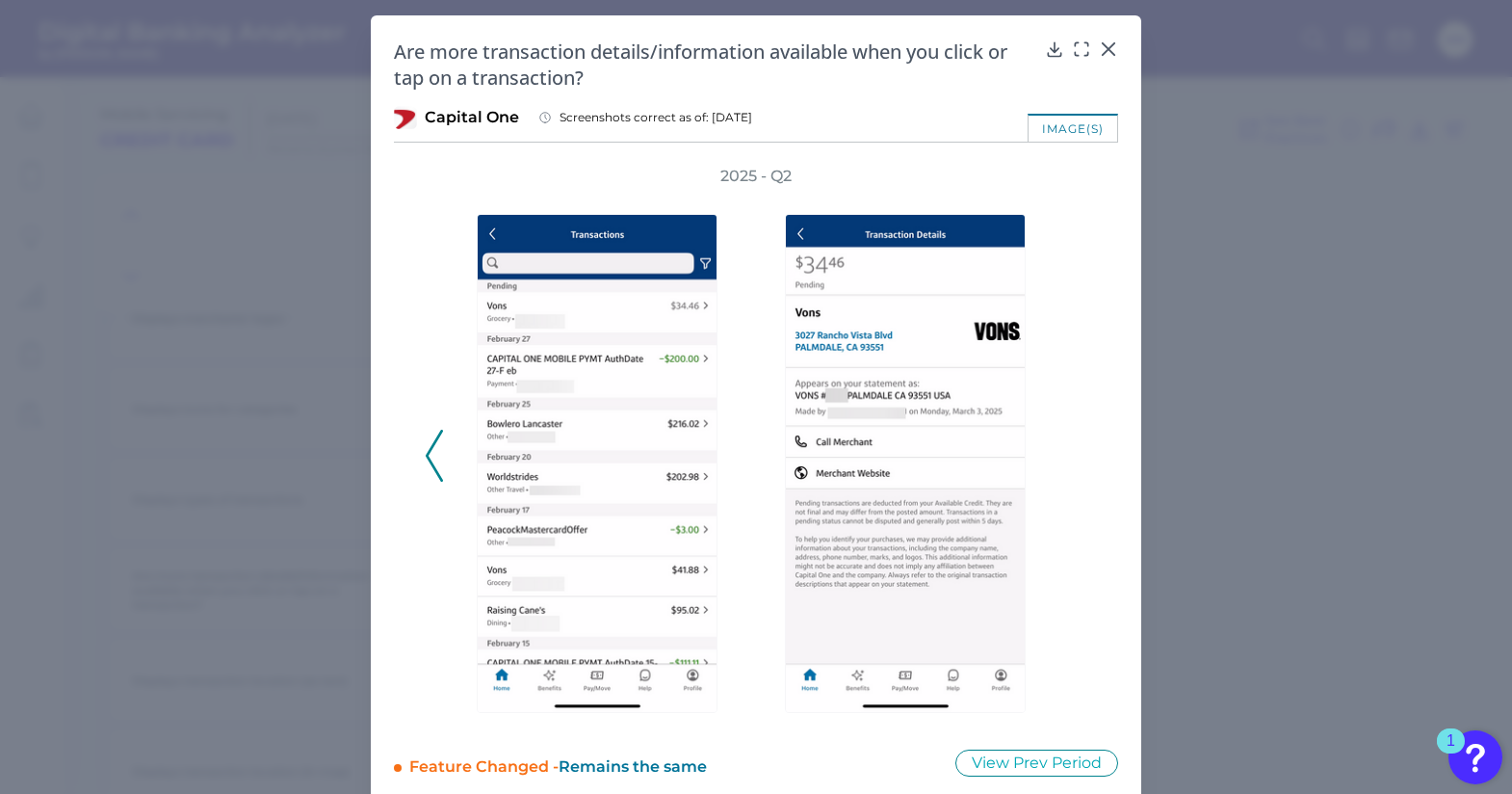 click on "2025 - Q2" at bounding box center [756, 445] 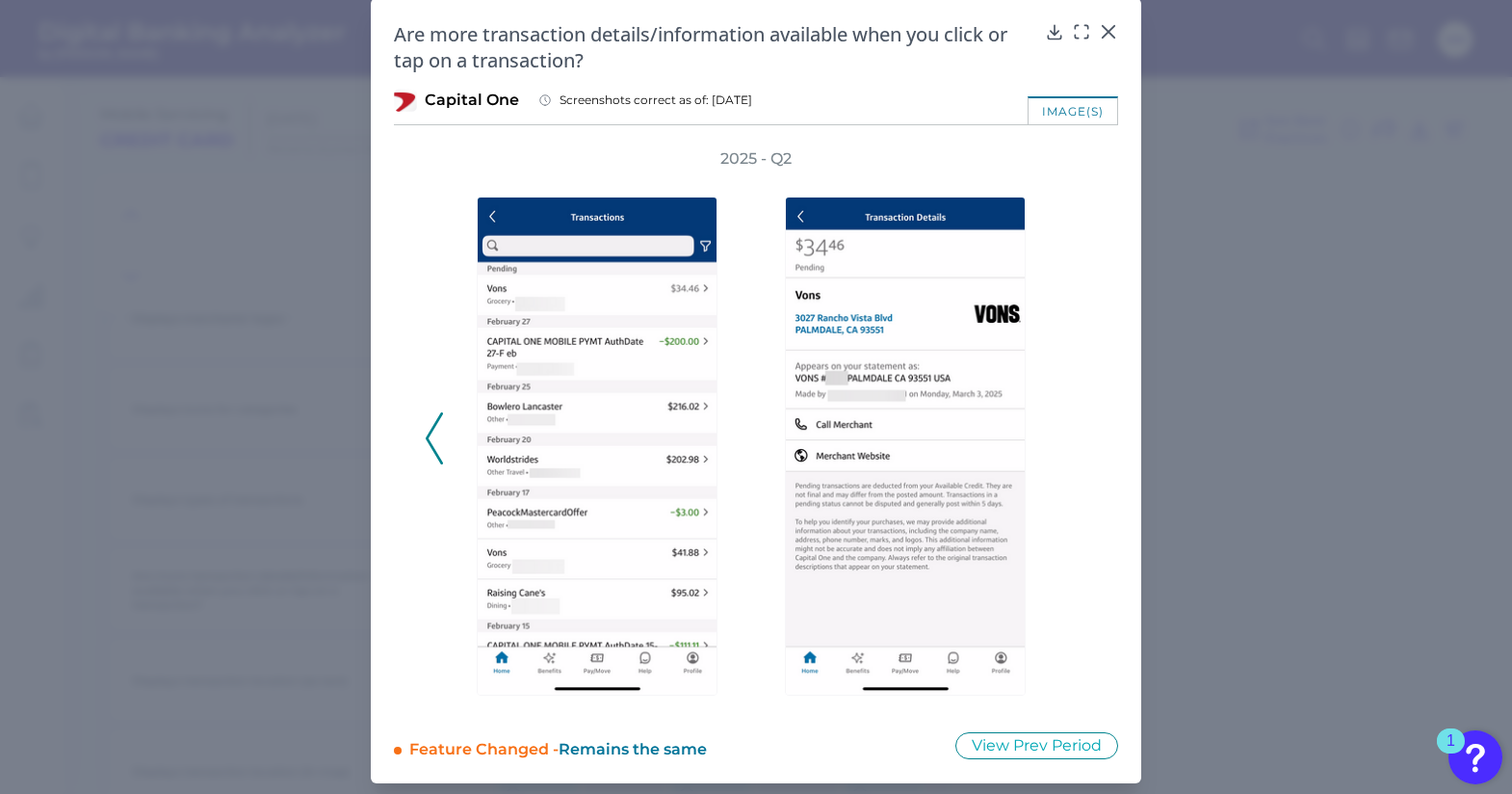 scroll, scrollTop: 21, scrollLeft: 0, axis: vertical 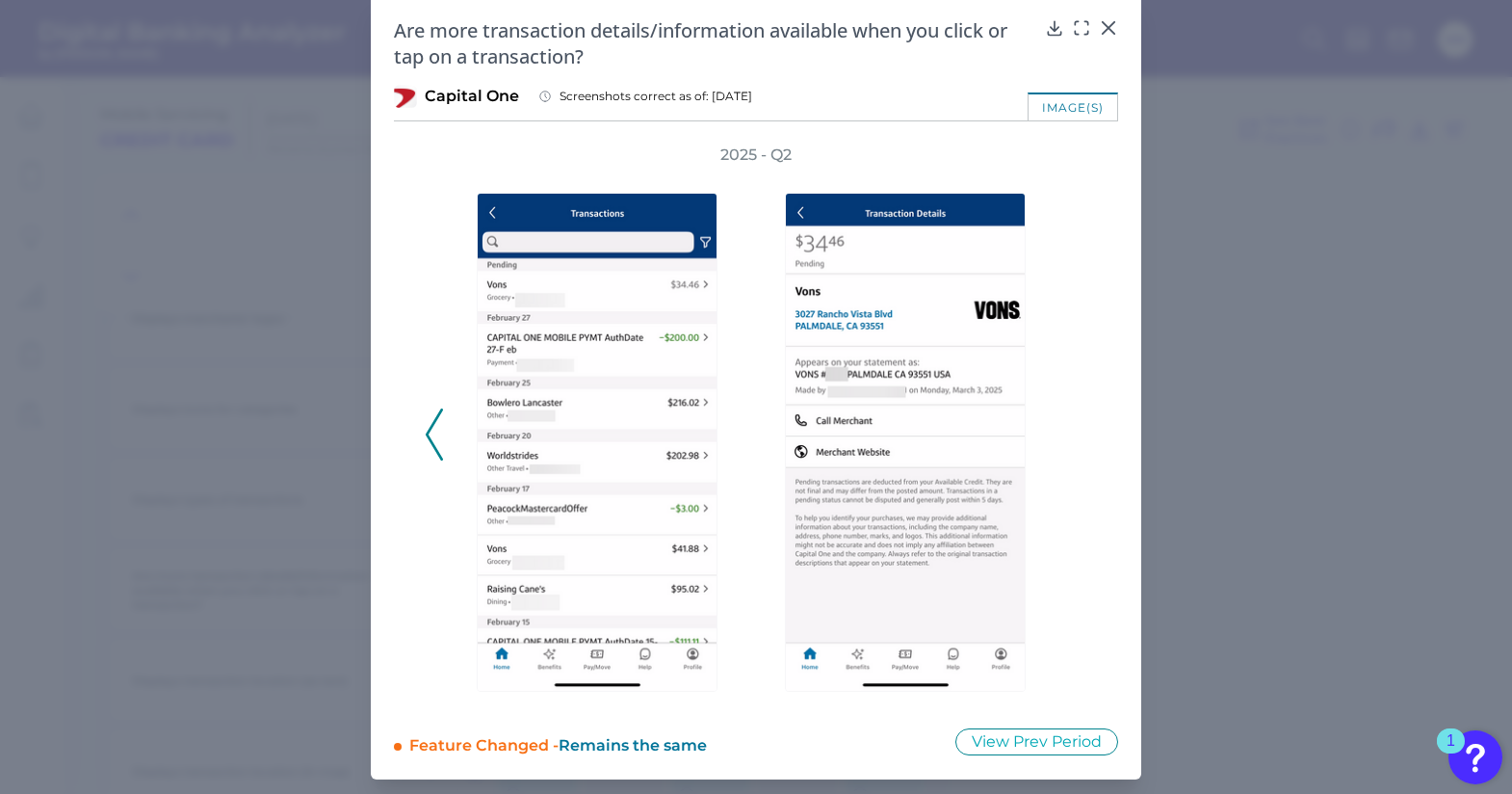 click on "Feature Changed -  Remains the same" at bounding box center [669, 742] 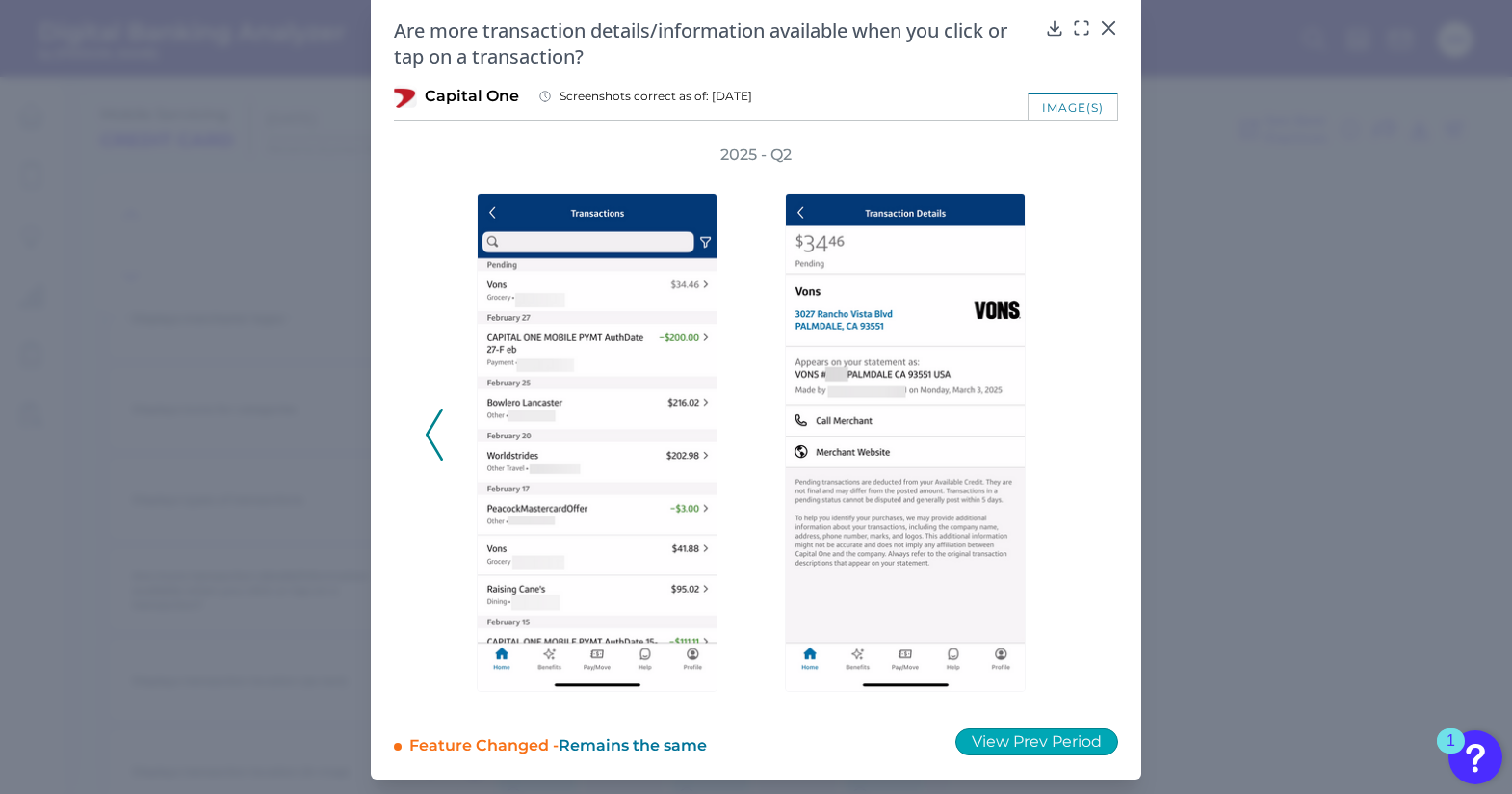 click on "View Prev Period" at bounding box center (1036, 742) 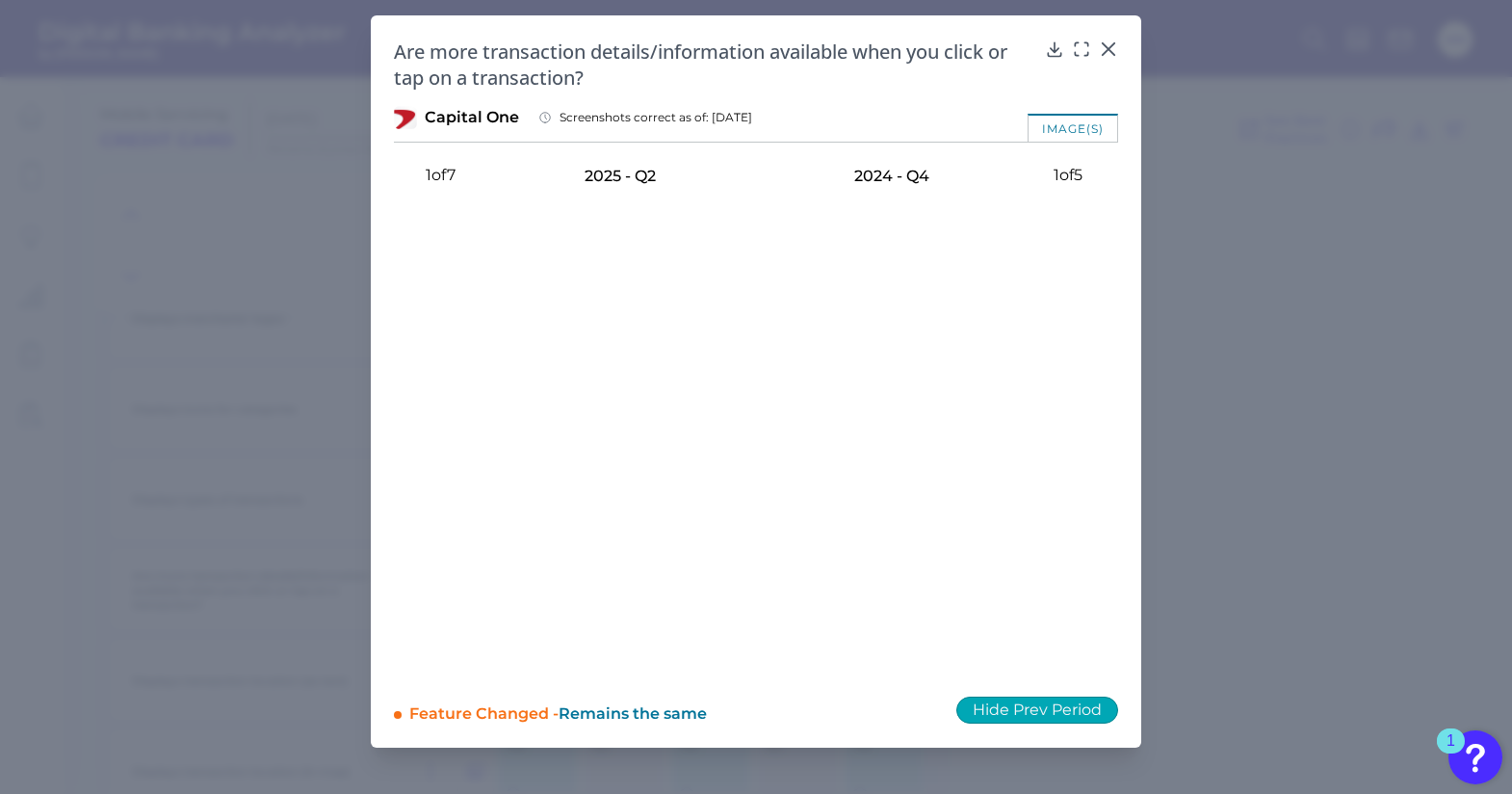 scroll, scrollTop: 18, scrollLeft: 0, axis: vertical 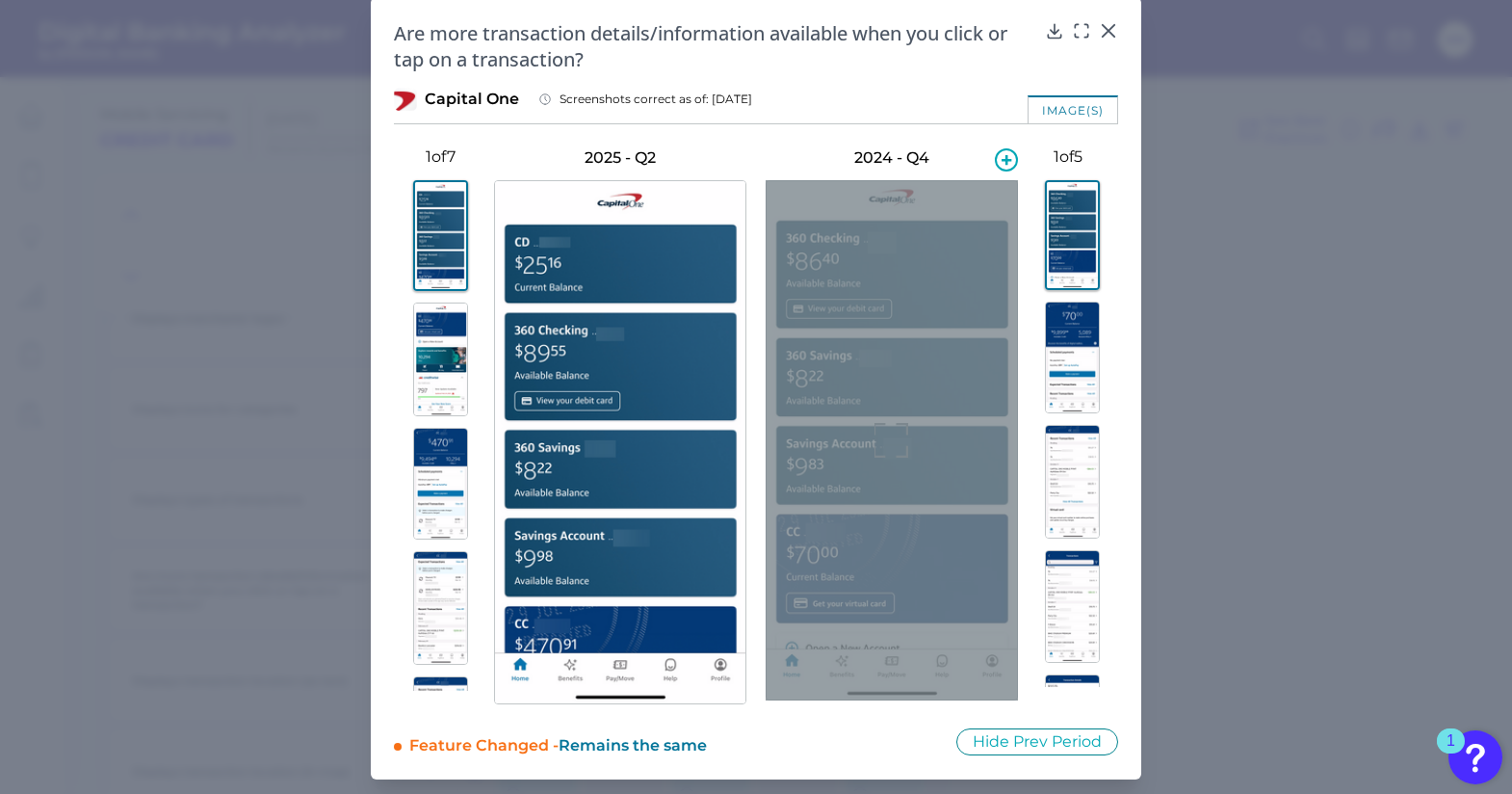 click at bounding box center (892, 440) 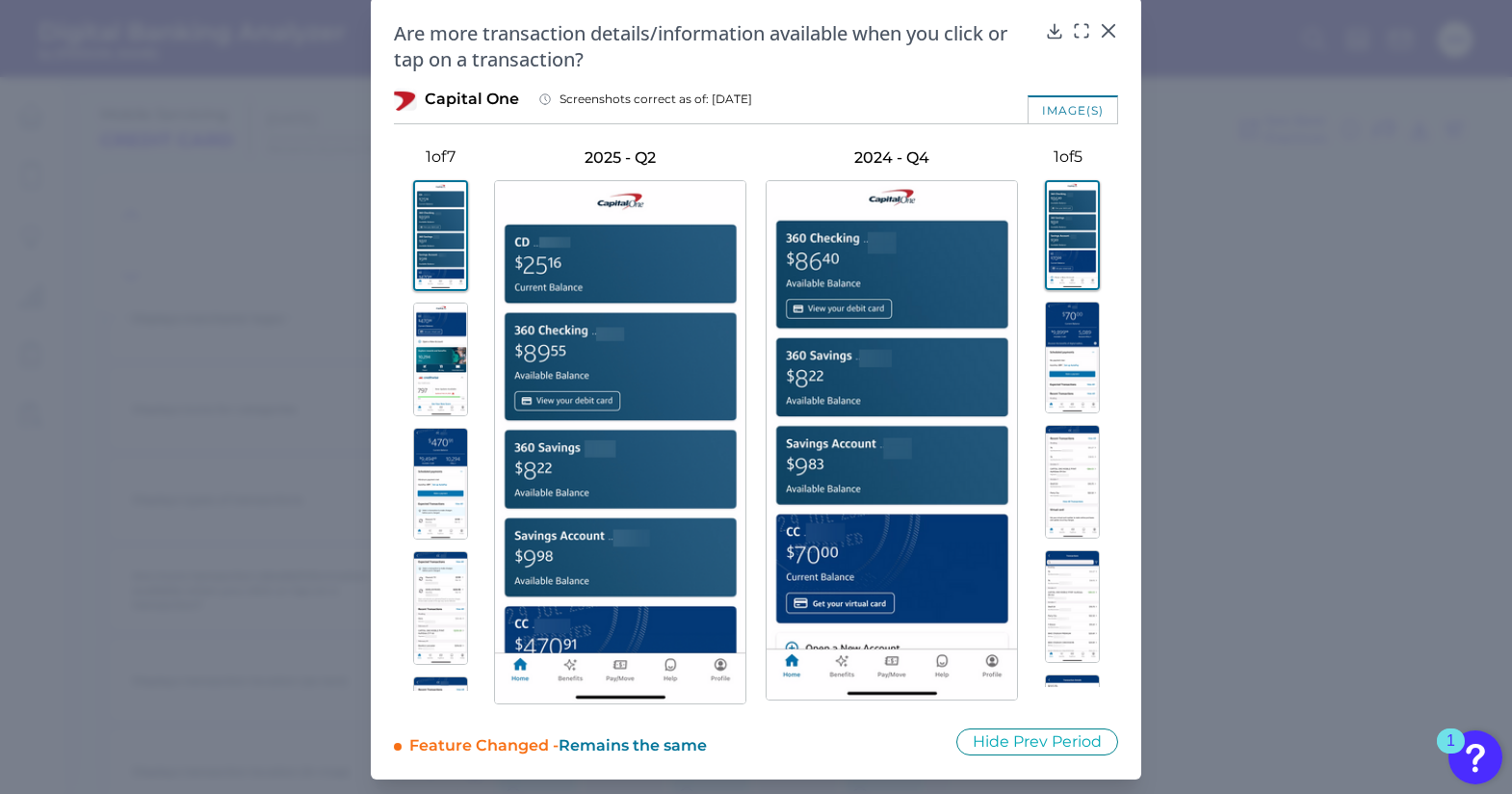 click at bounding box center [1072, 235] 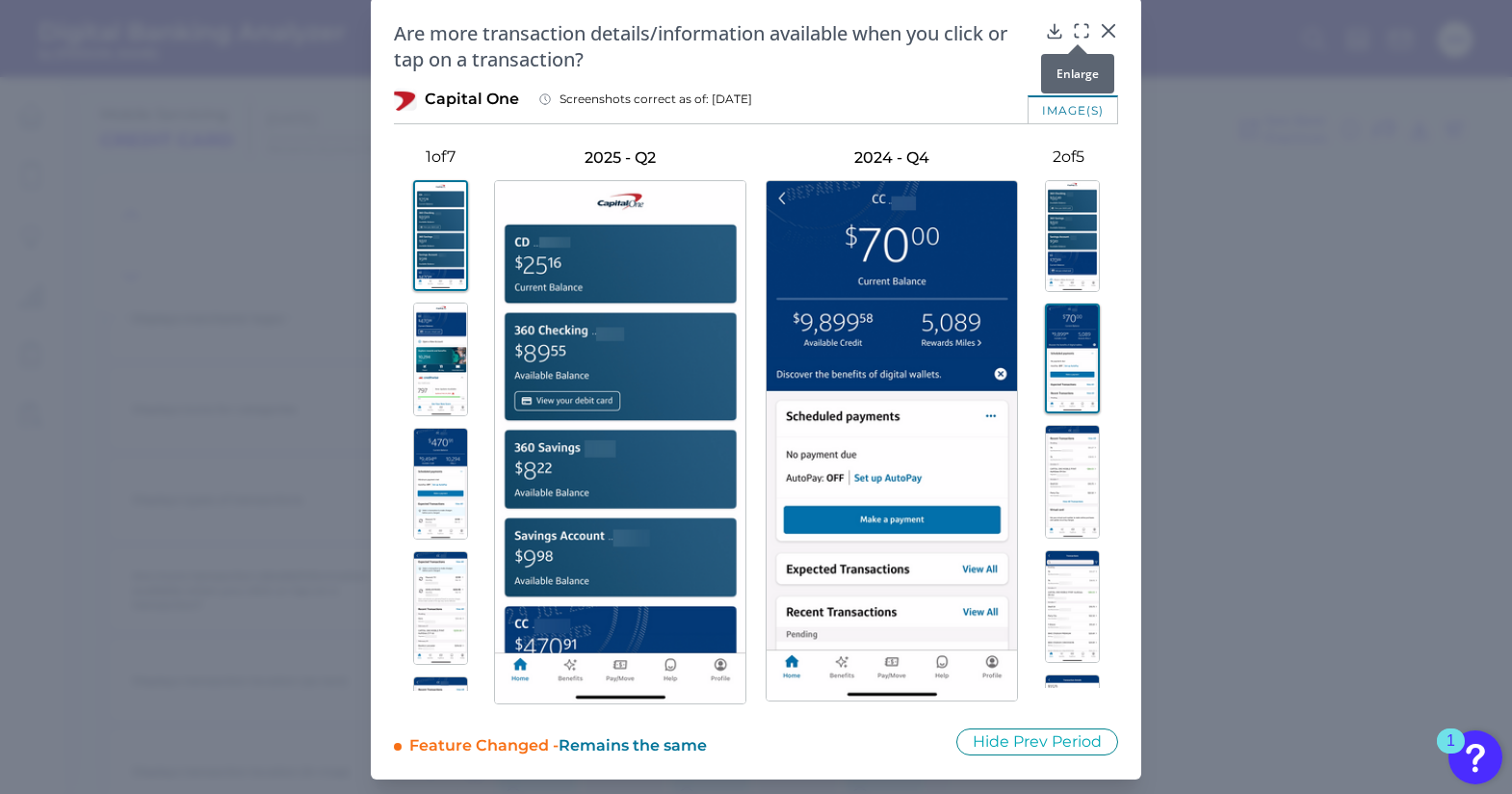 click at bounding box center [1078, 44] 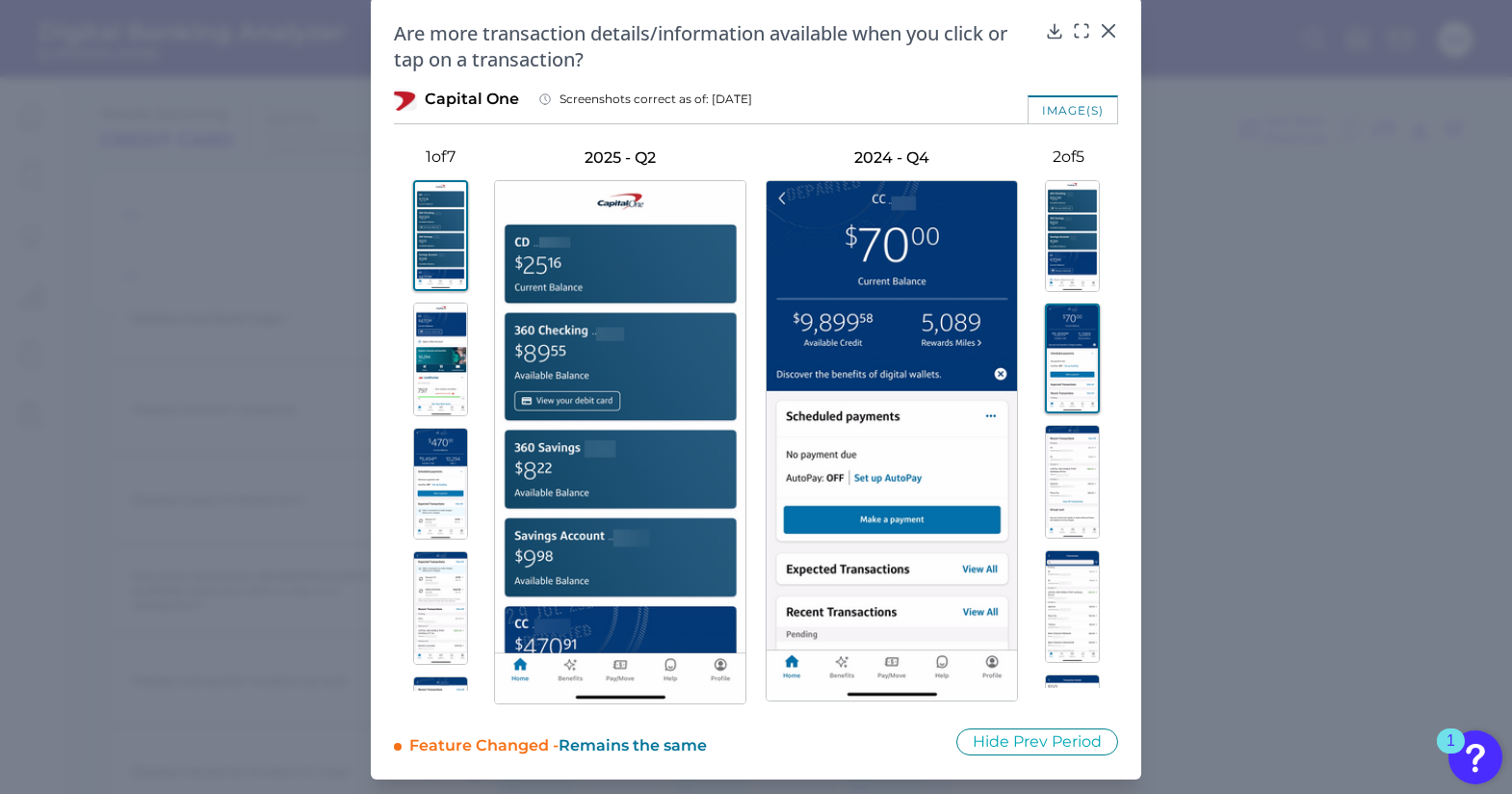 click at bounding box center (1072, 482) 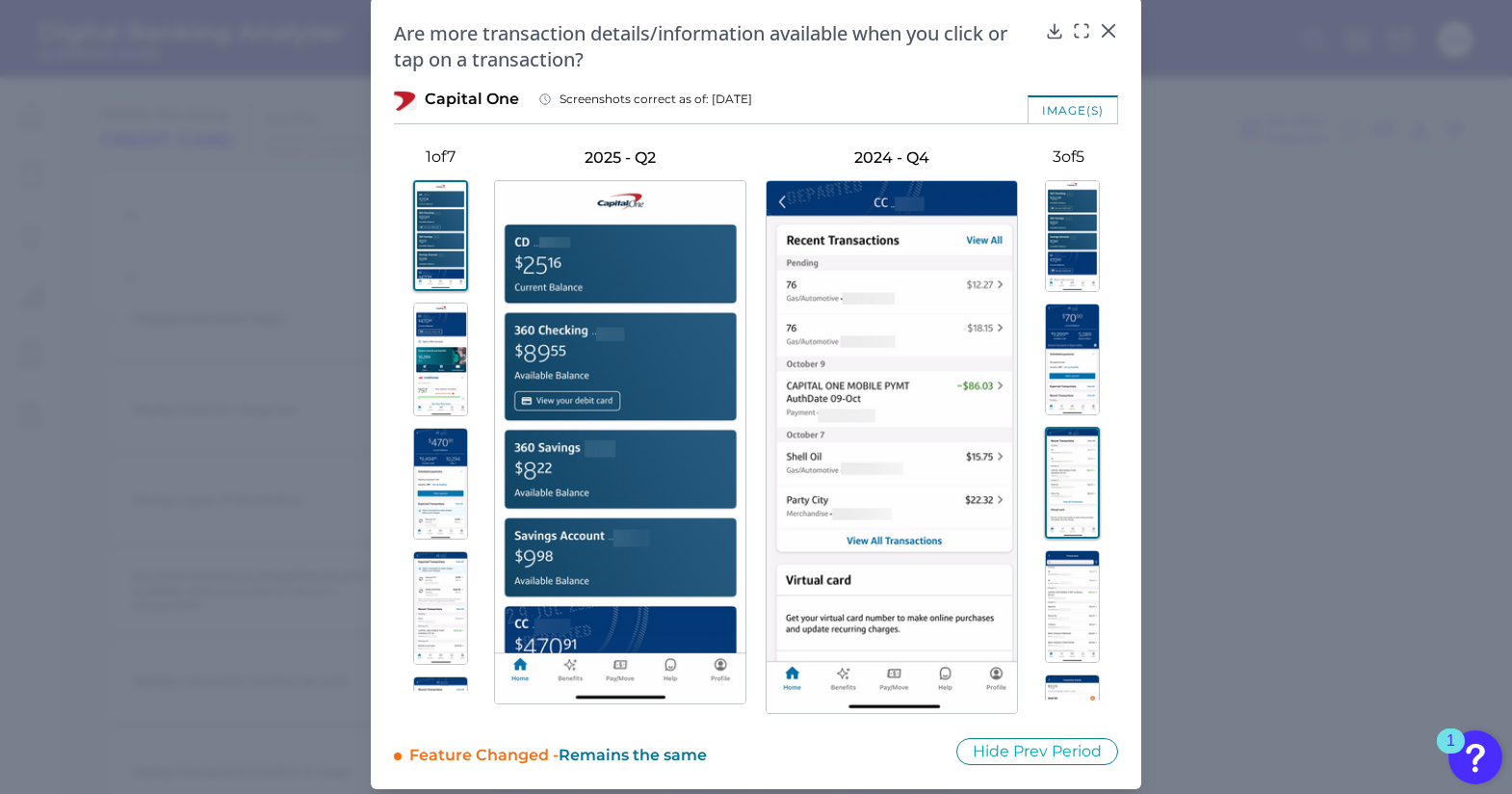 click at bounding box center [1072, 606] 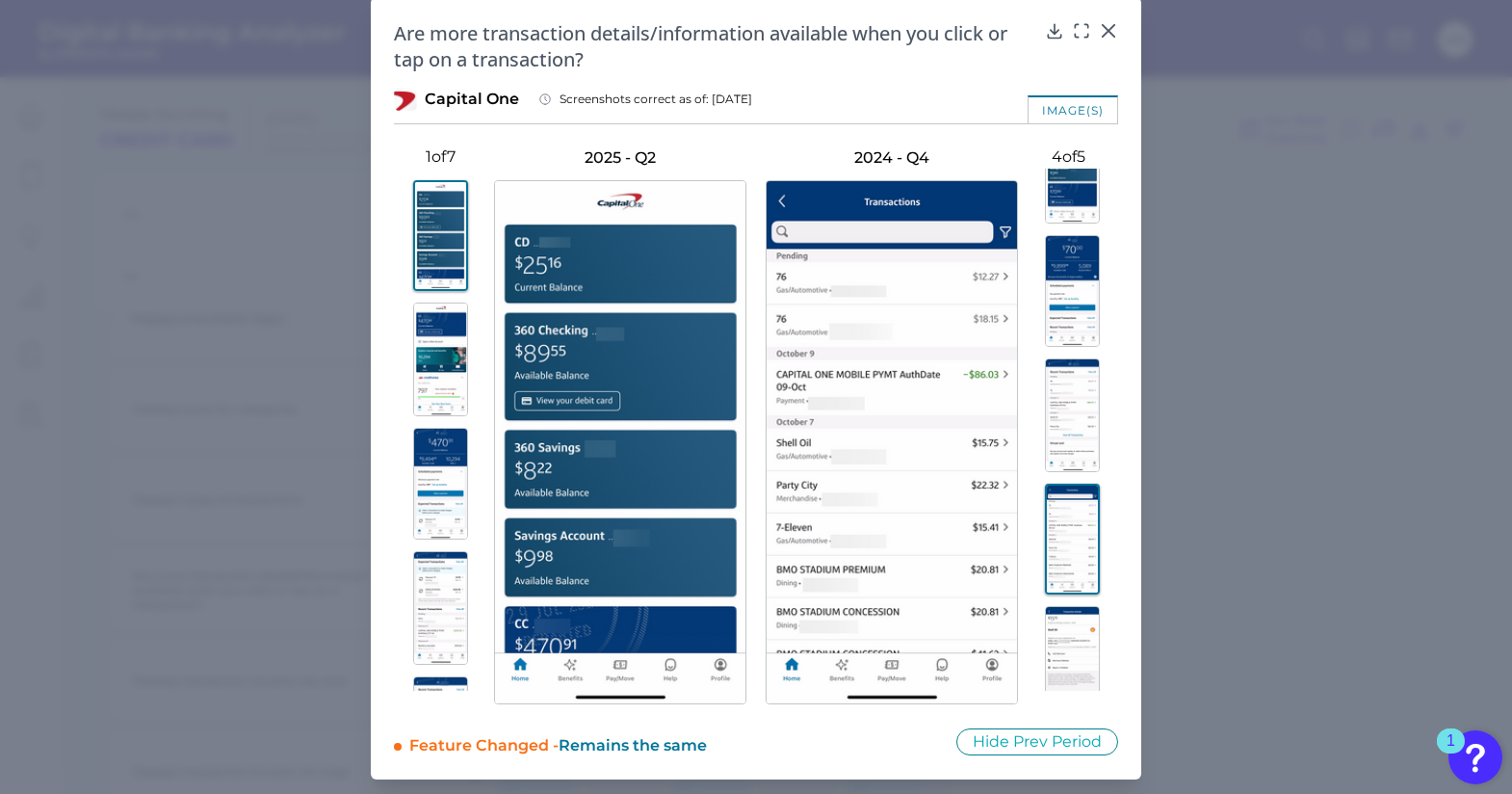 scroll, scrollTop: 95, scrollLeft: 0, axis: vertical 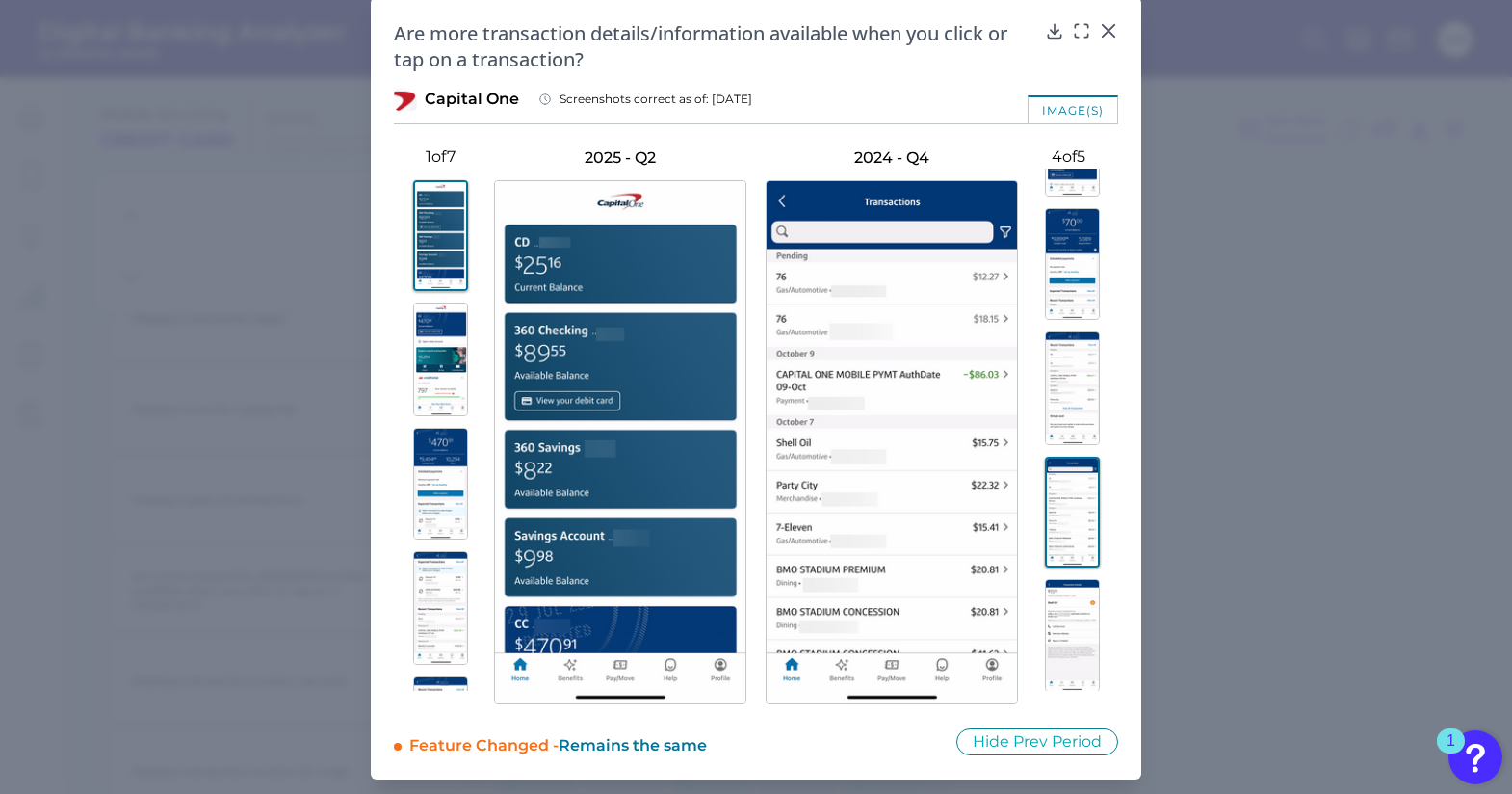 click at bounding box center [1072, 635] 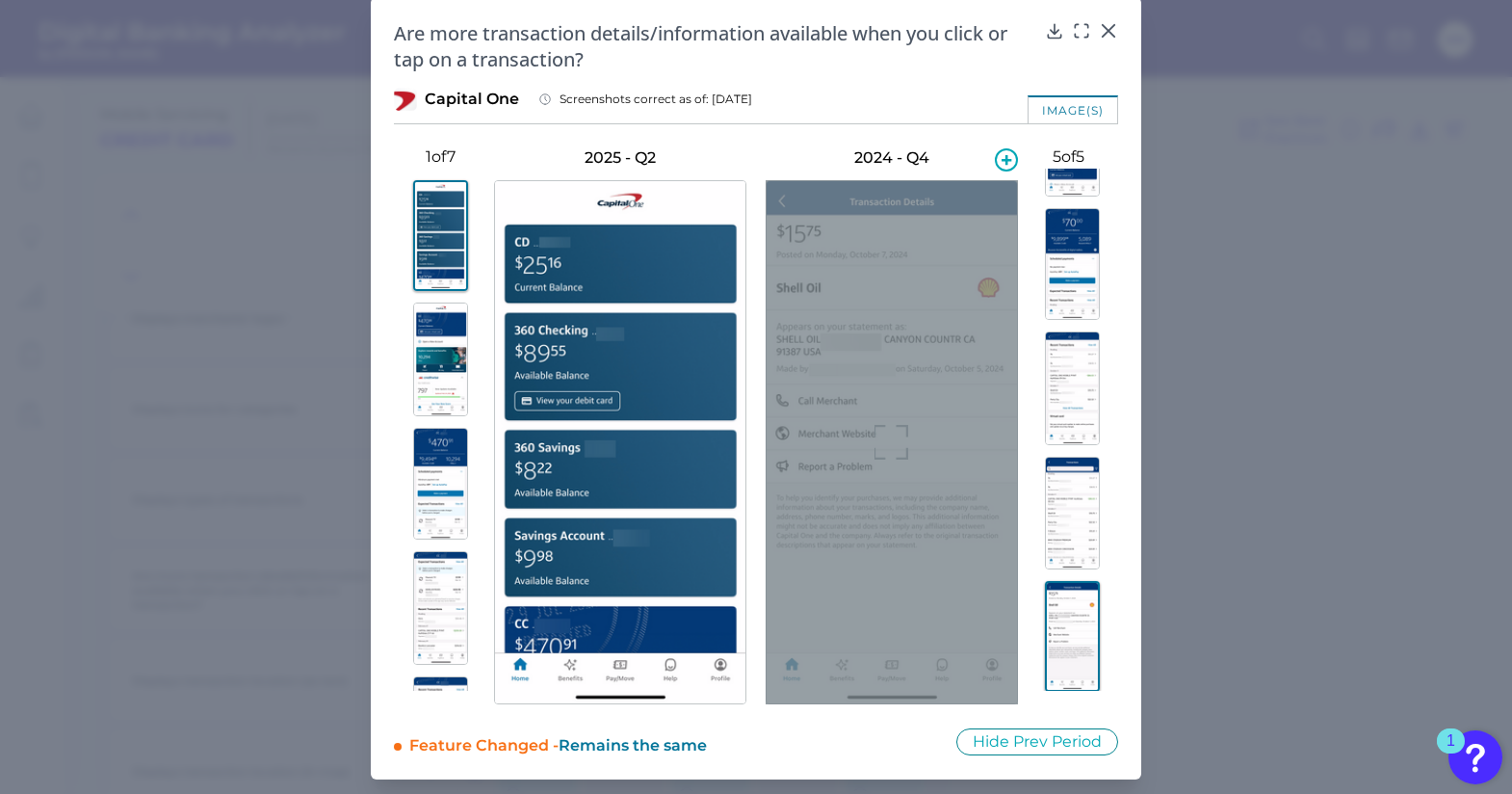 click at bounding box center [892, 442] 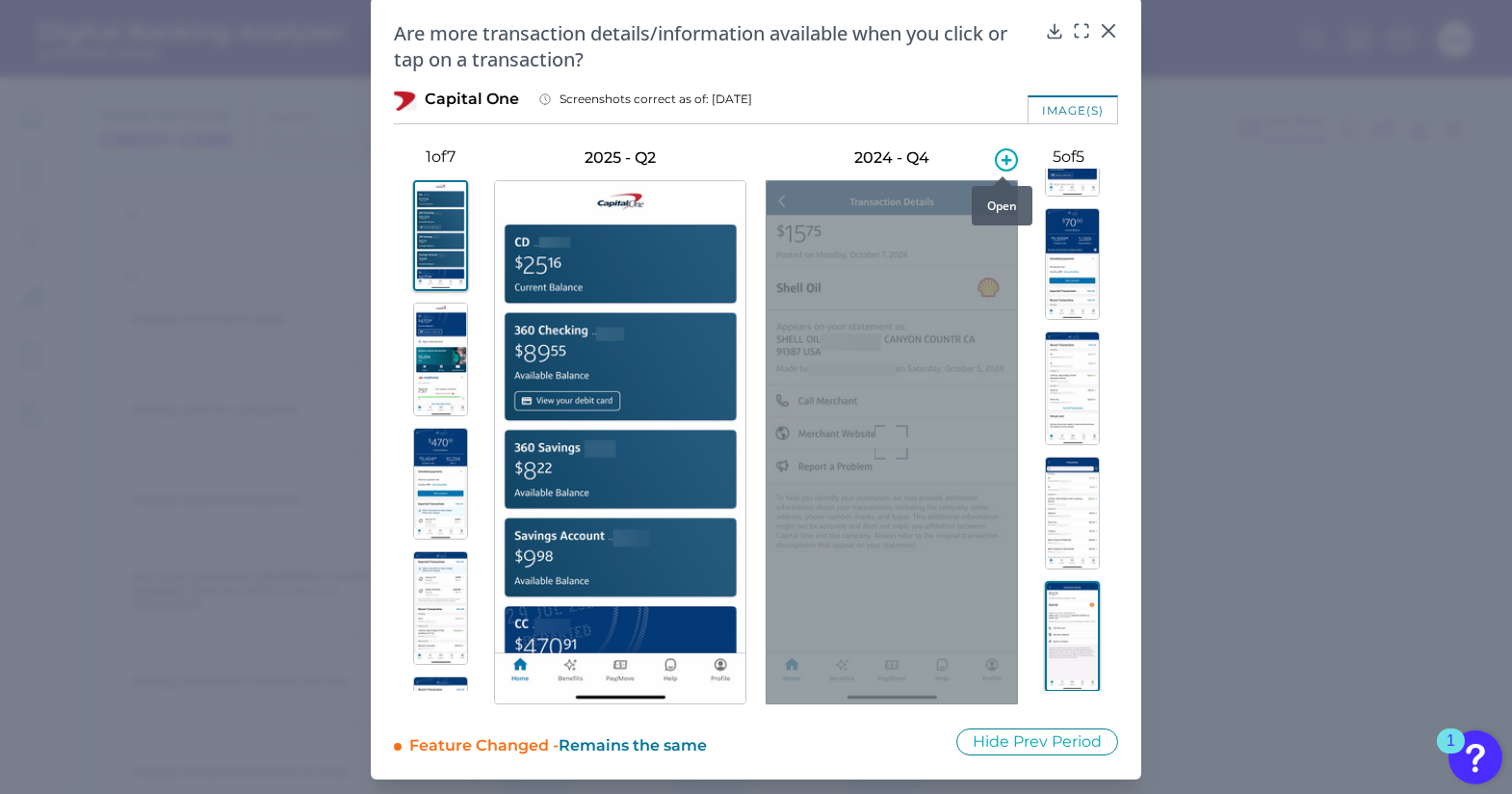click 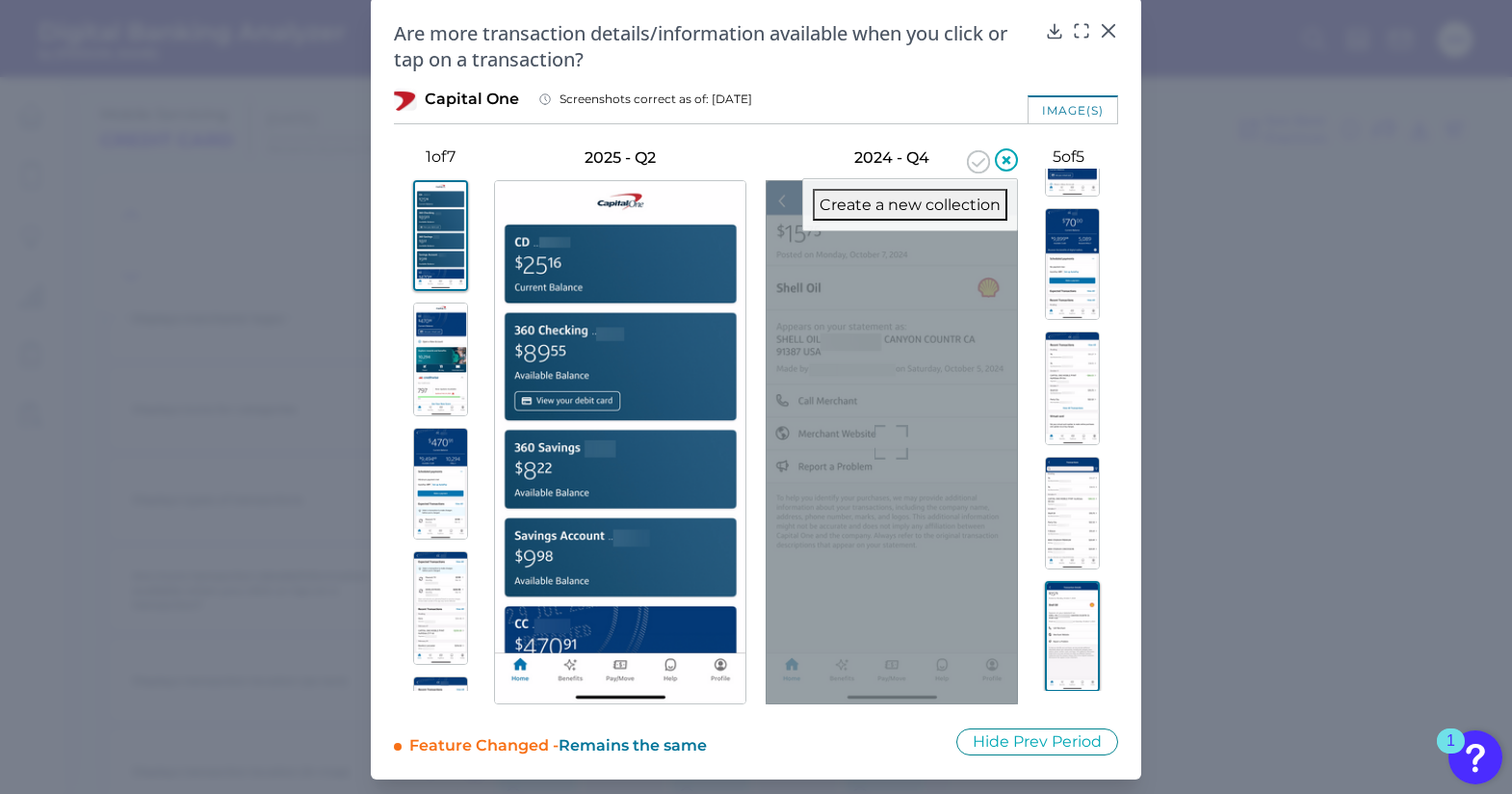 click at bounding box center (892, 442) 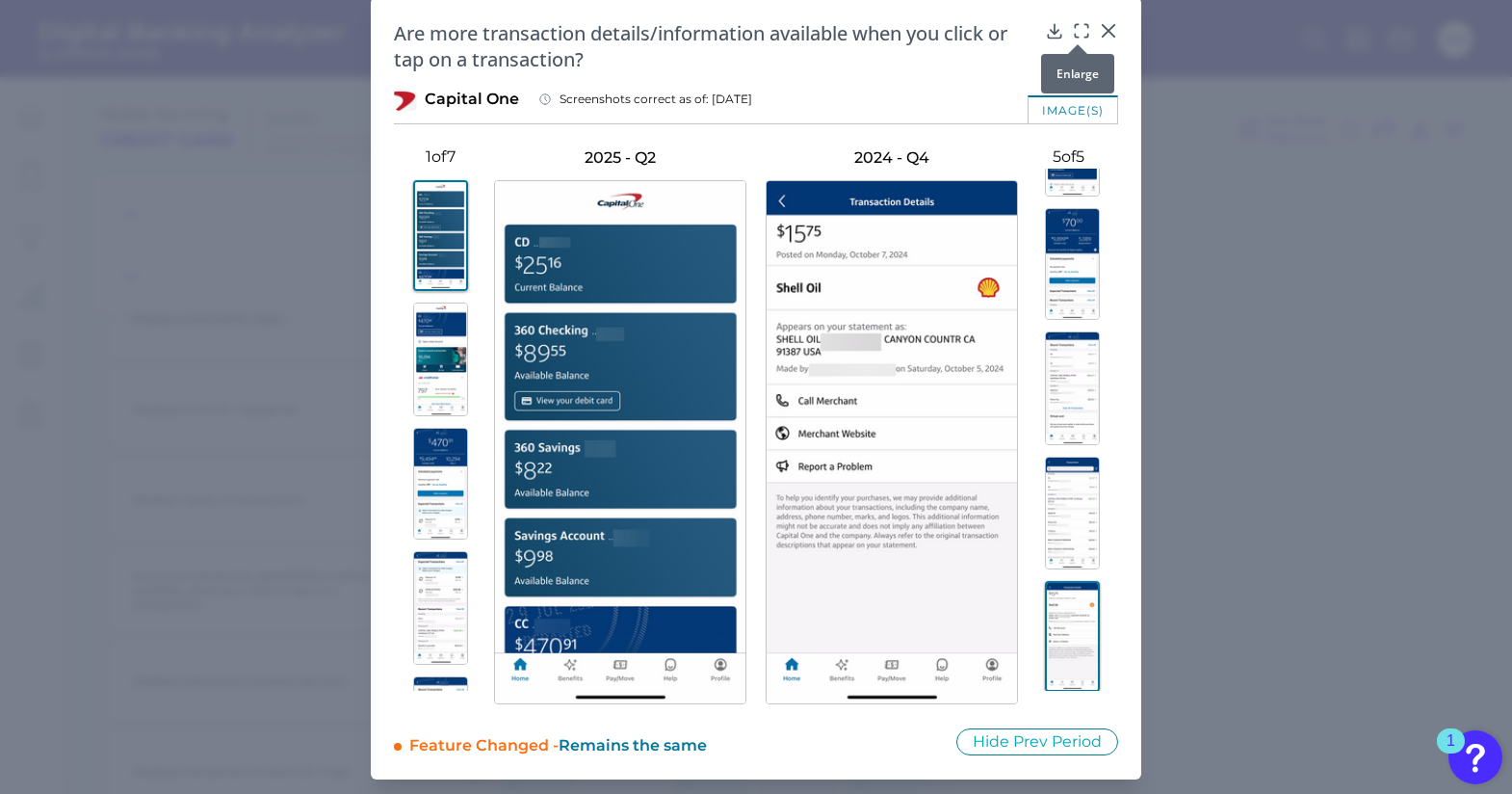 click 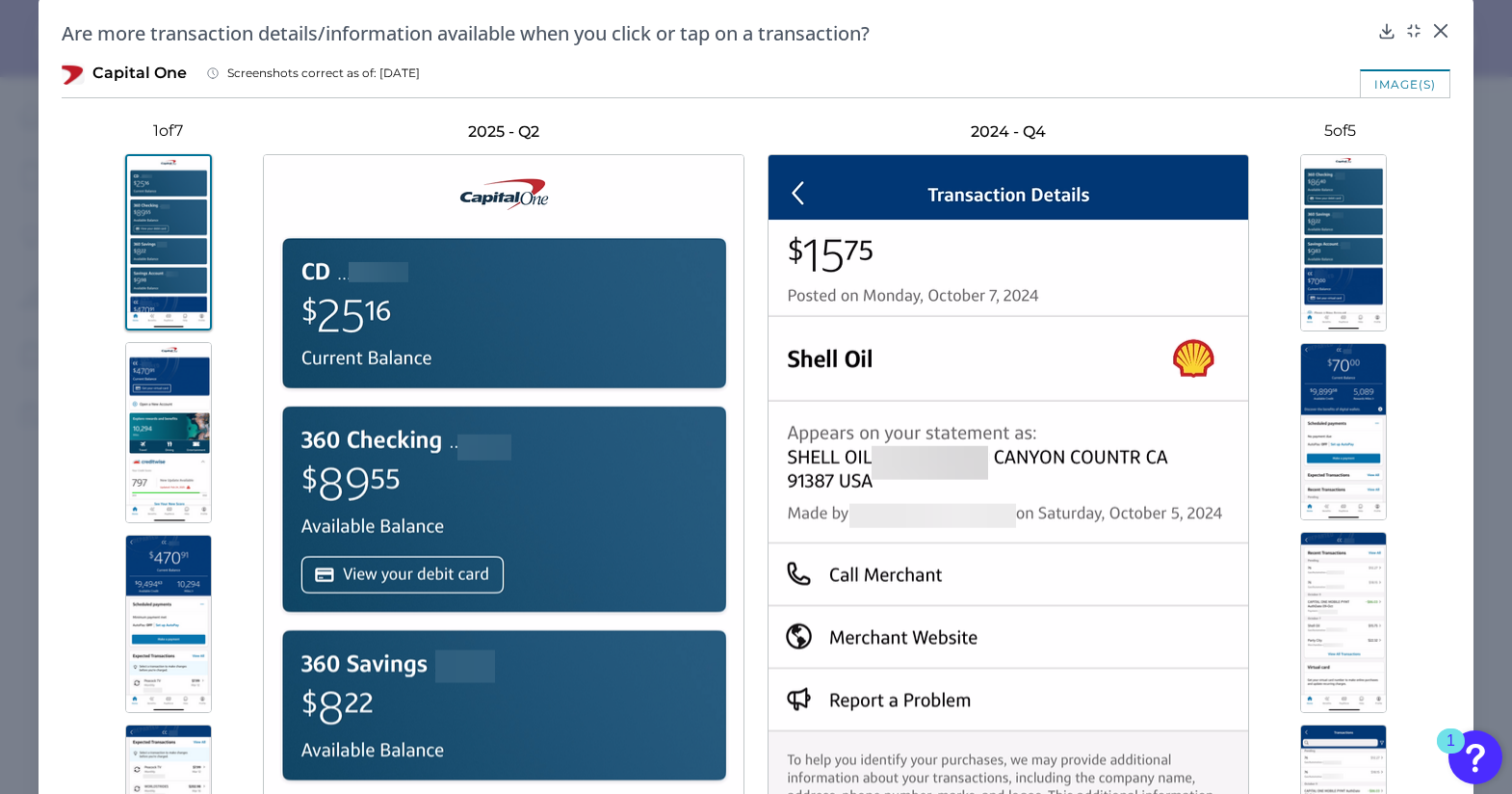 scroll, scrollTop: 0, scrollLeft: 0, axis: both 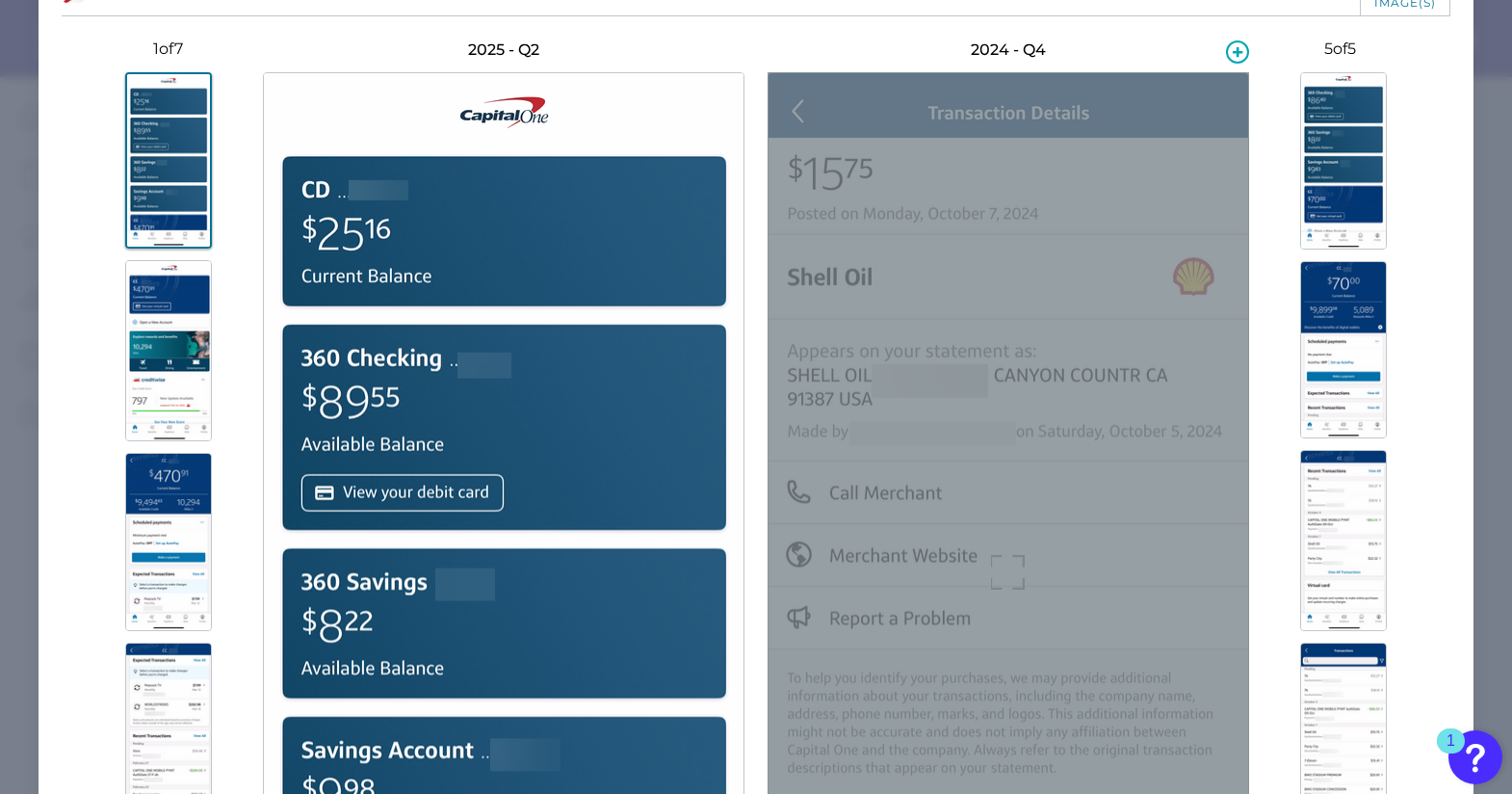 click at bounding box center [1008, 571] 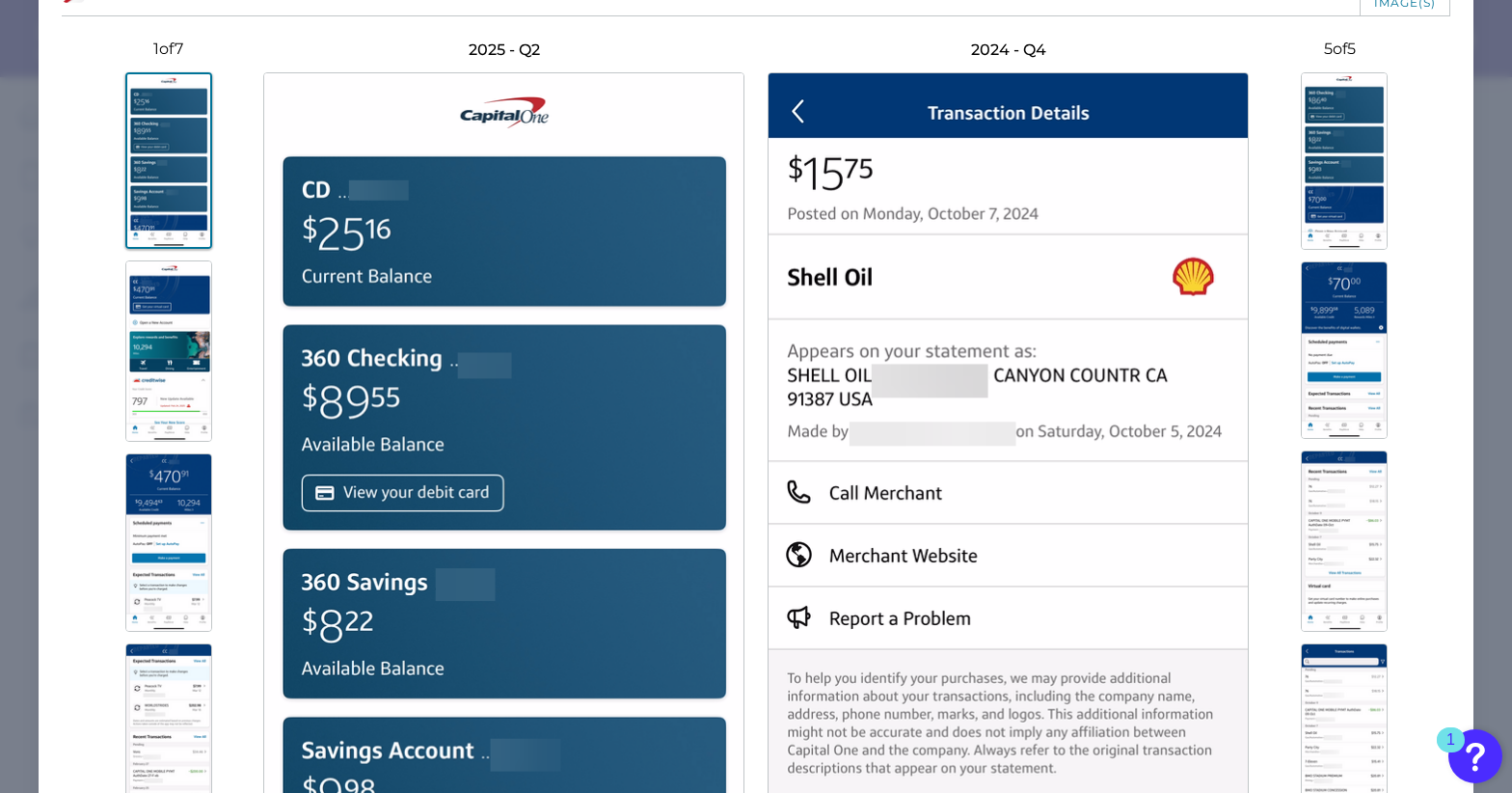 scroll, scrollTop: 4223, scrollLeft: 0, axis: vertical 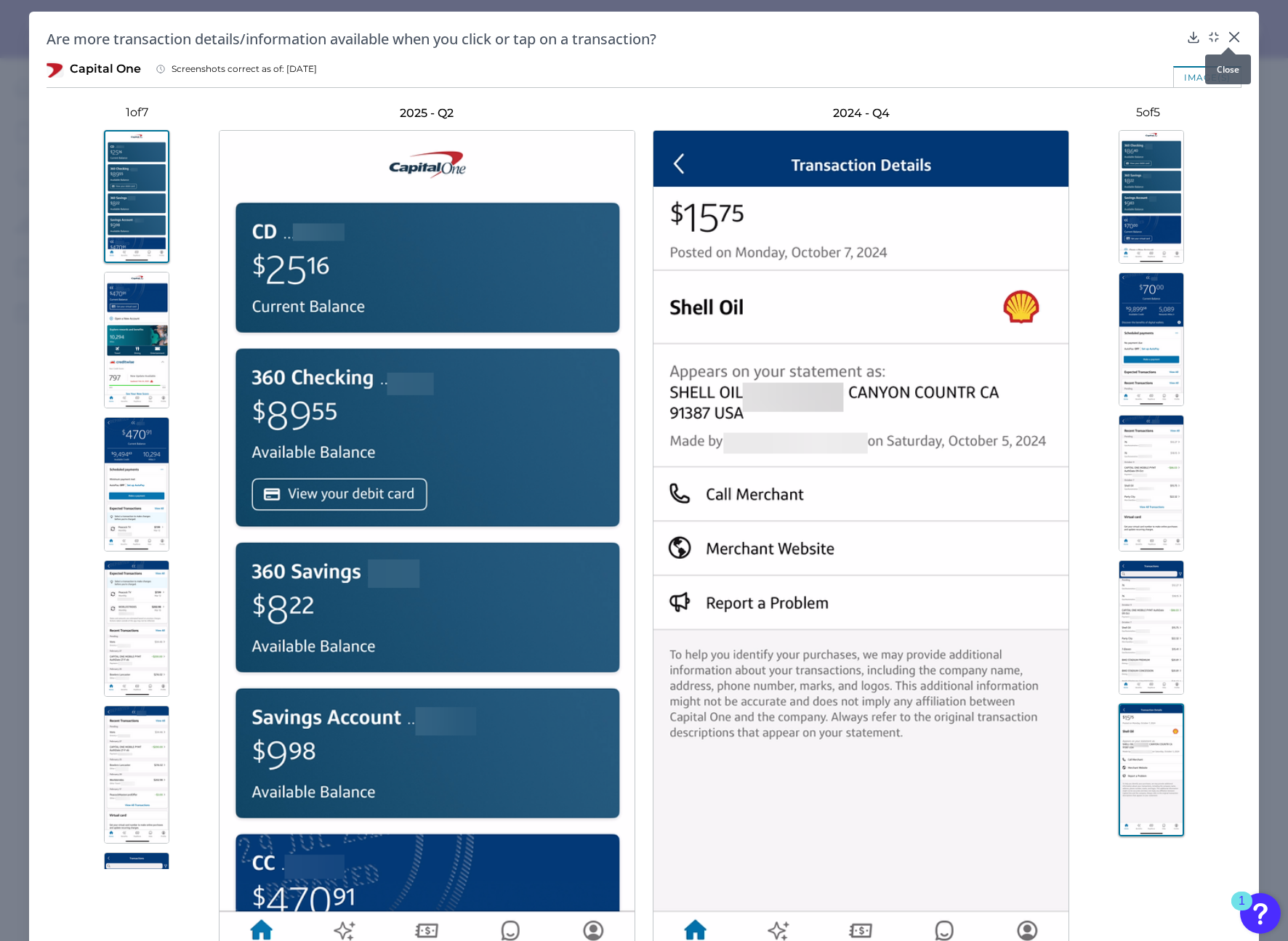 click 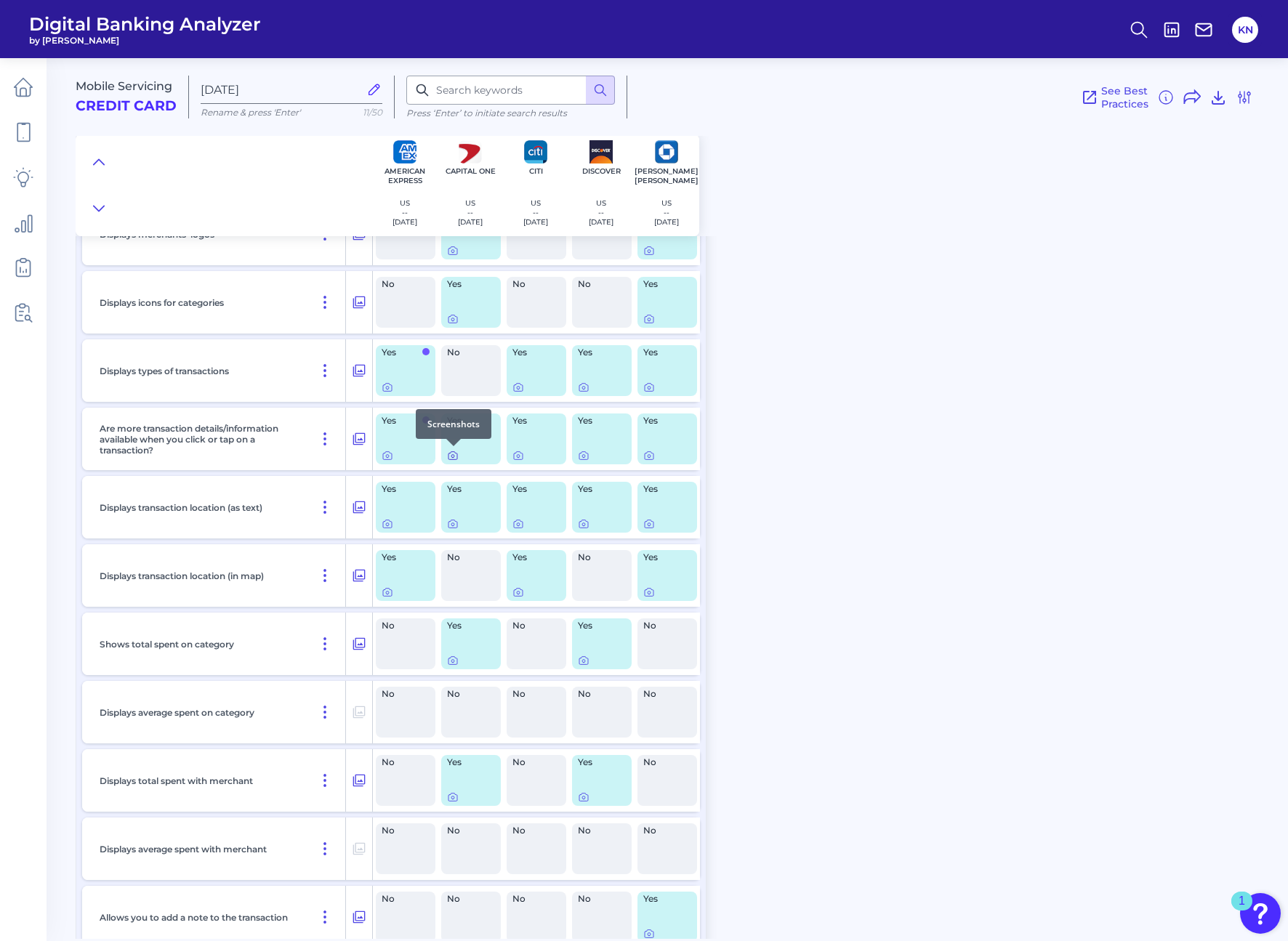 click 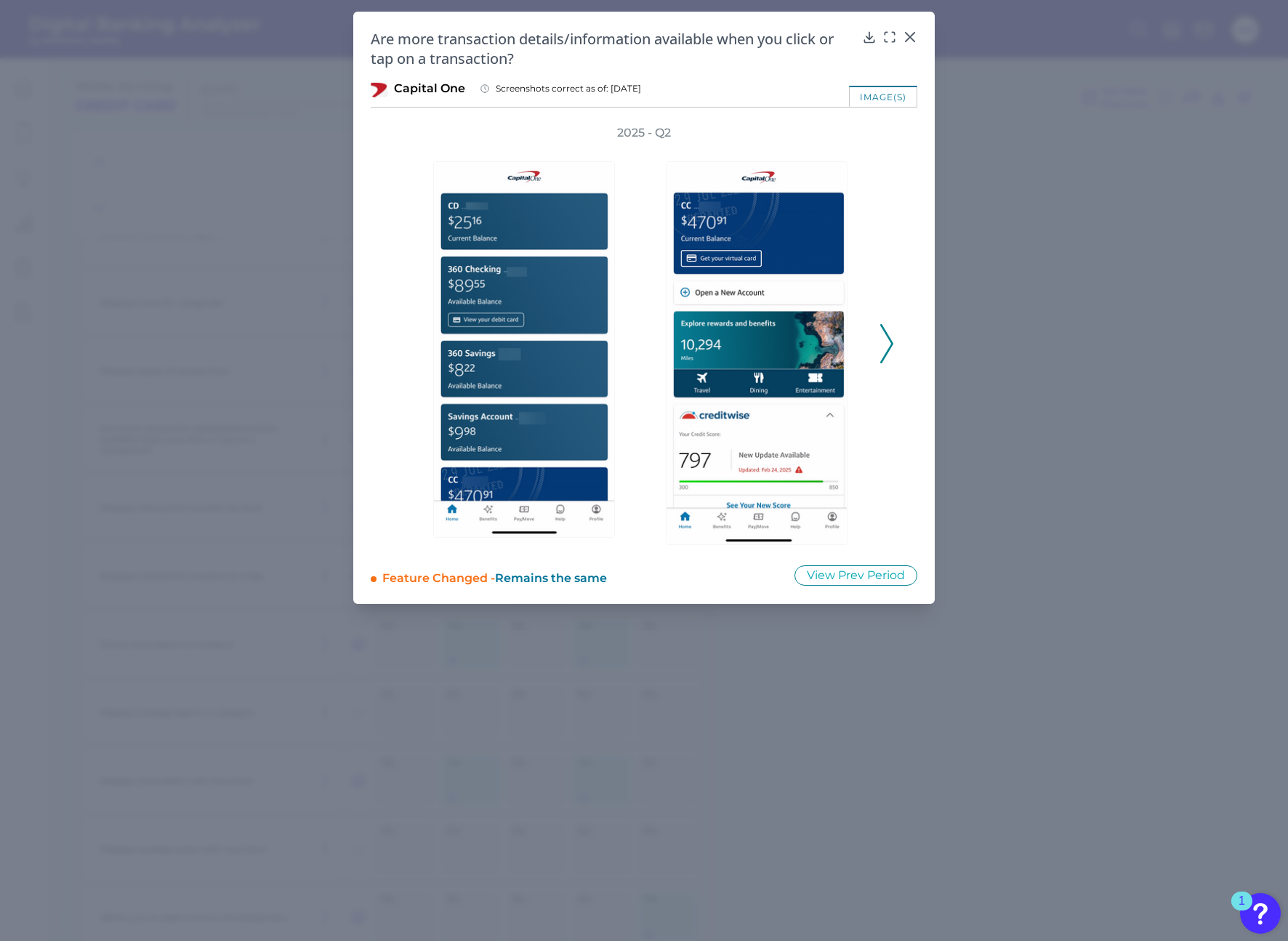 click 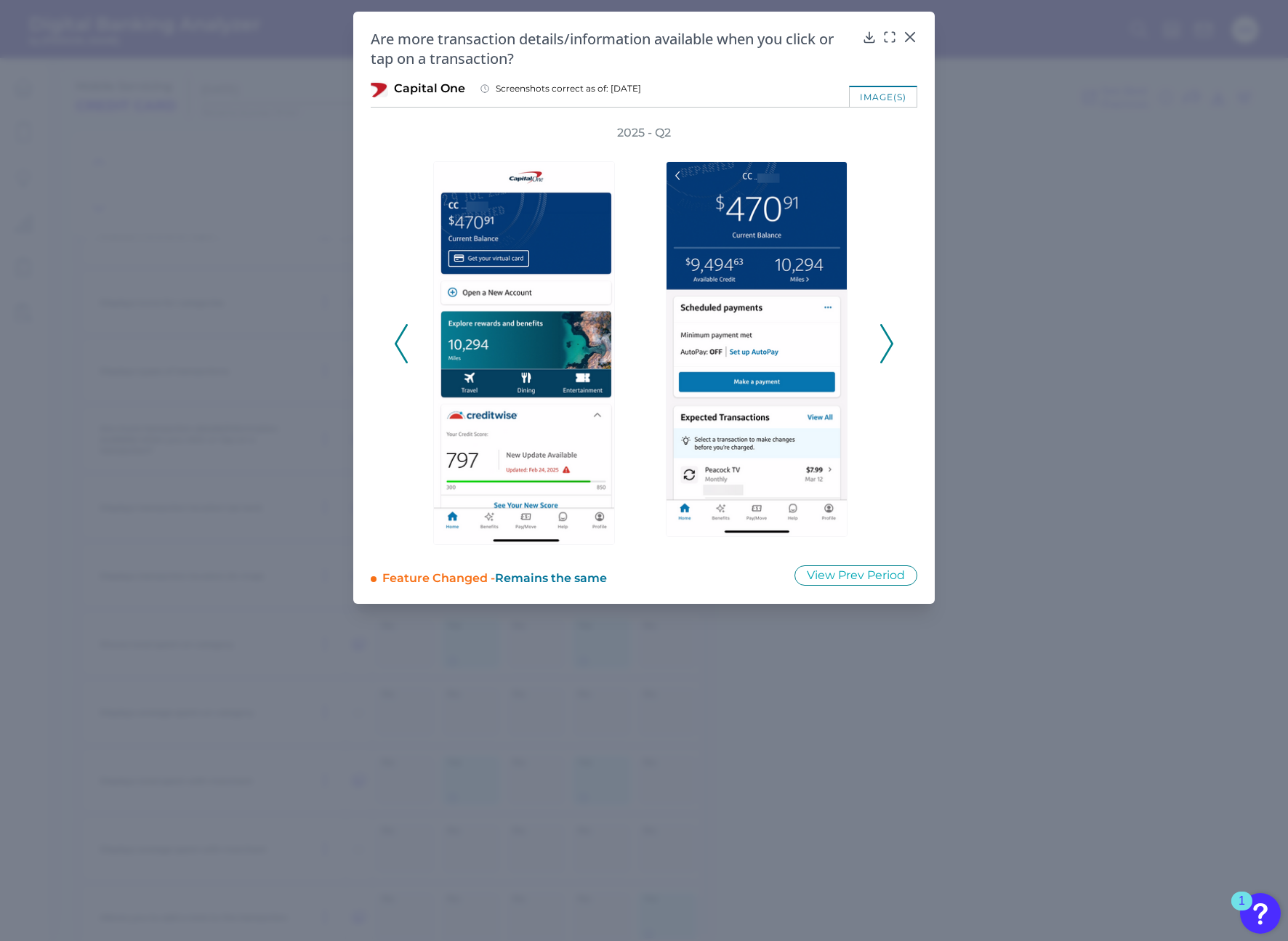 click 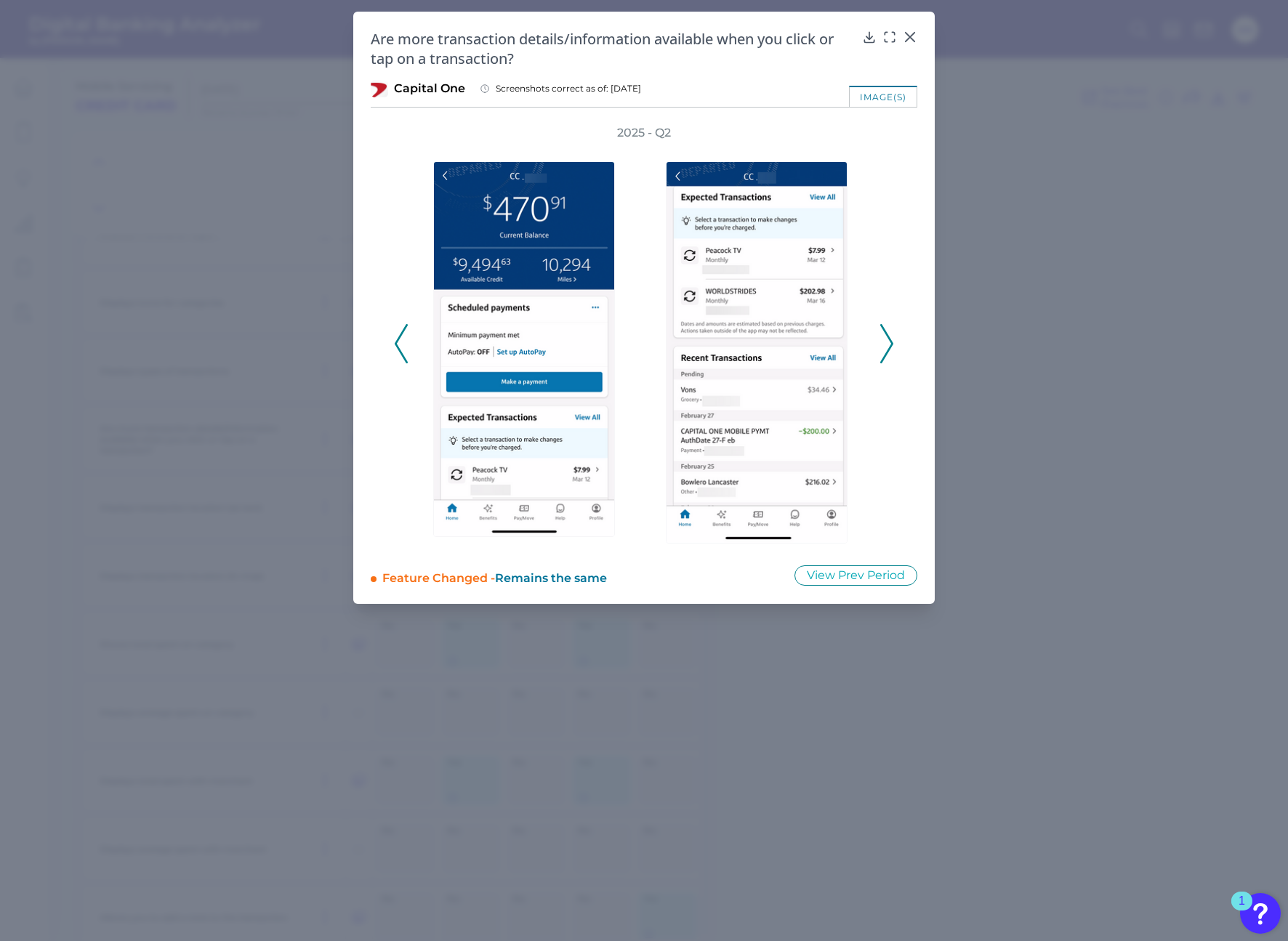 click on "2025 - Q2" at bounding box center [644, 336] 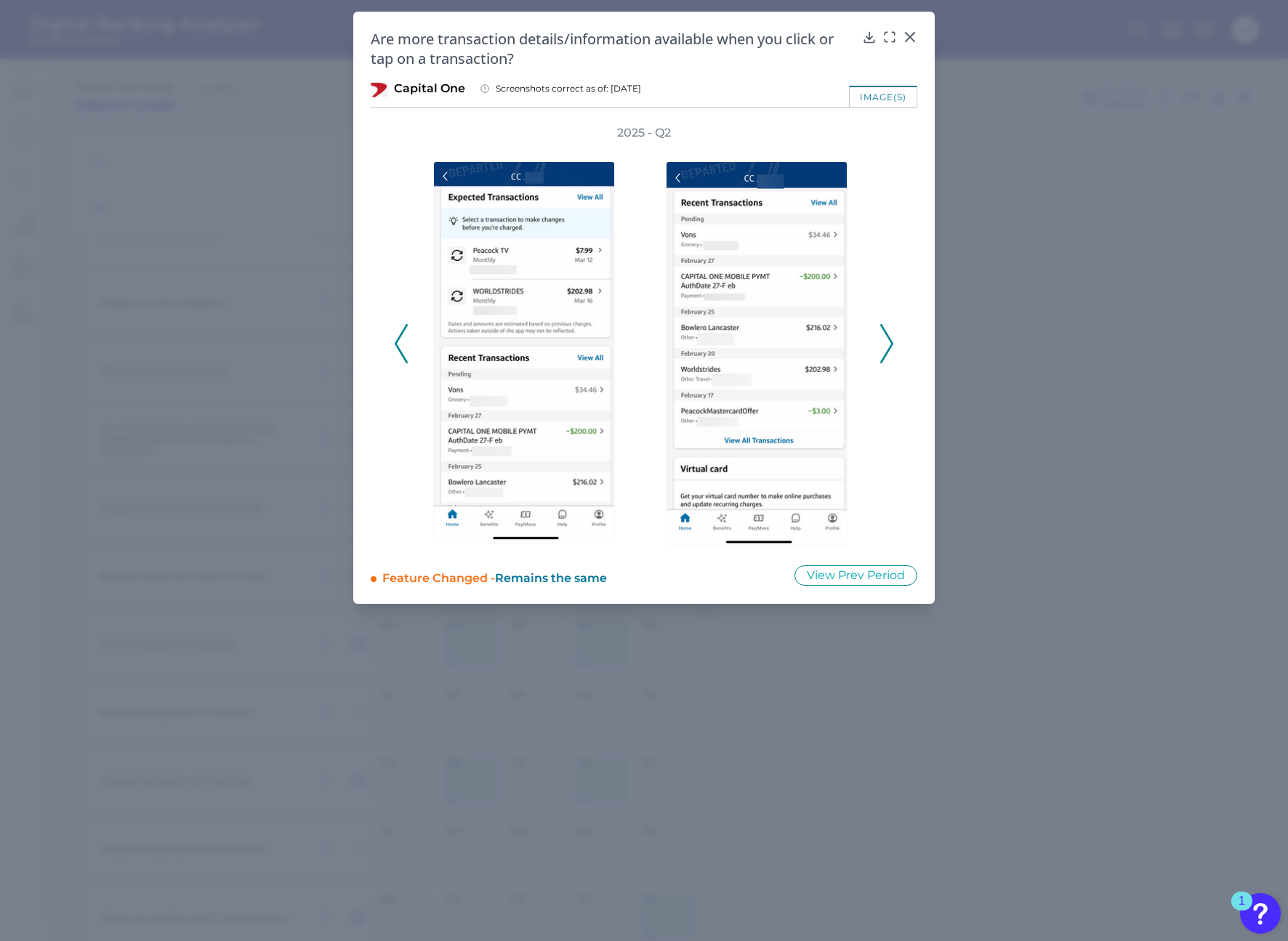 click 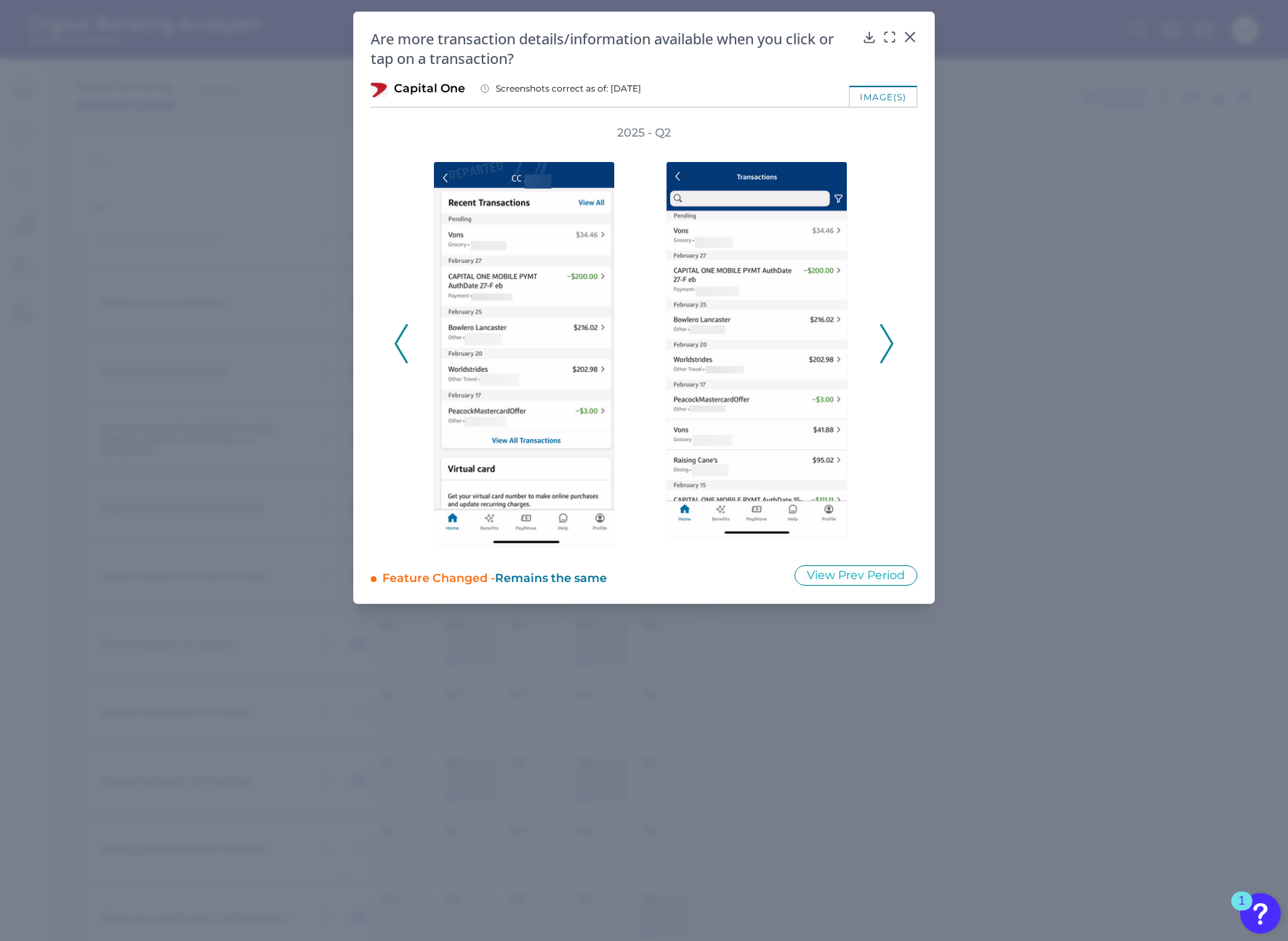 click on "2025 - Q2" at bounding box center (644, 336) 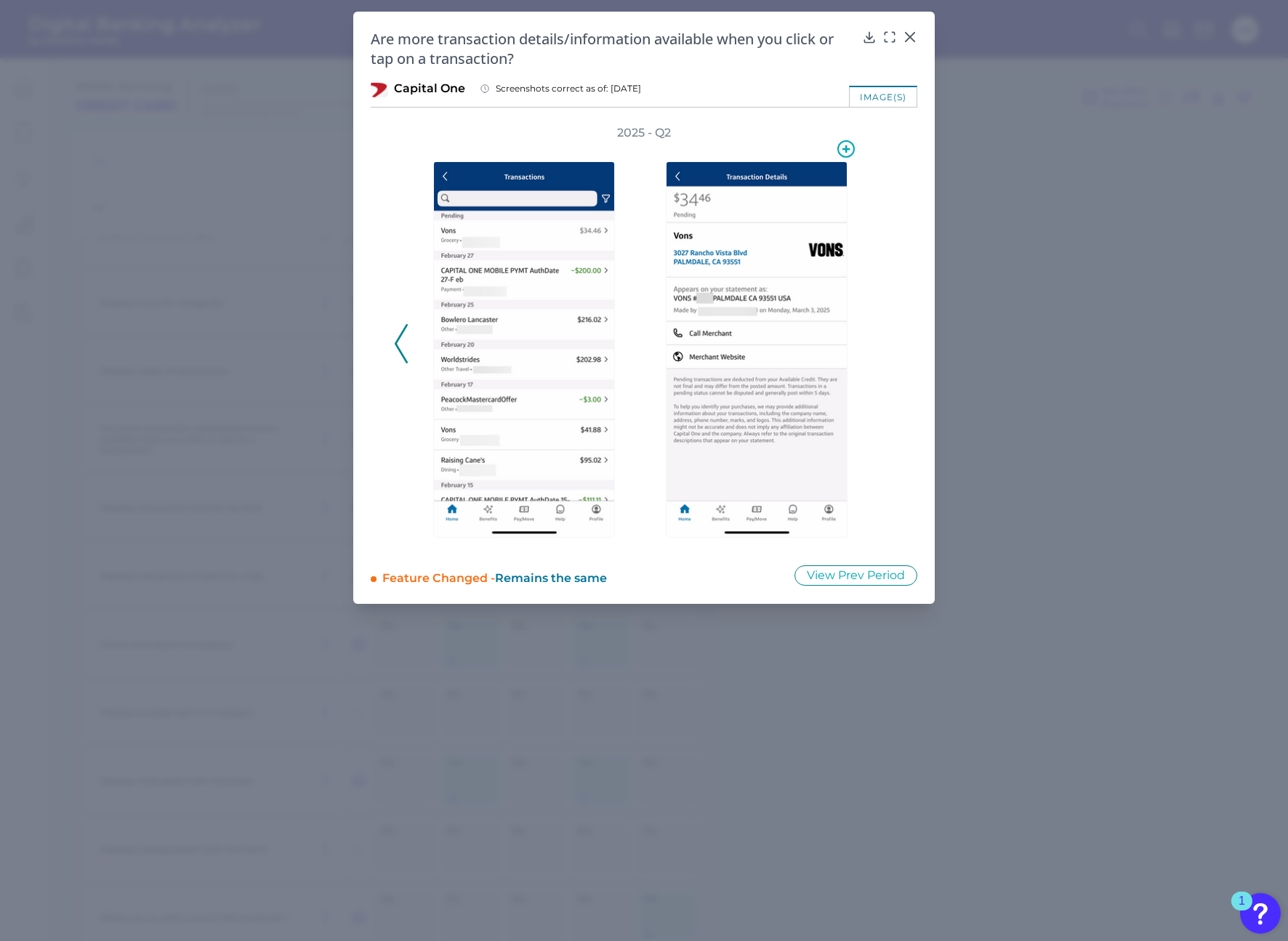click at bounding box center [757, 350] 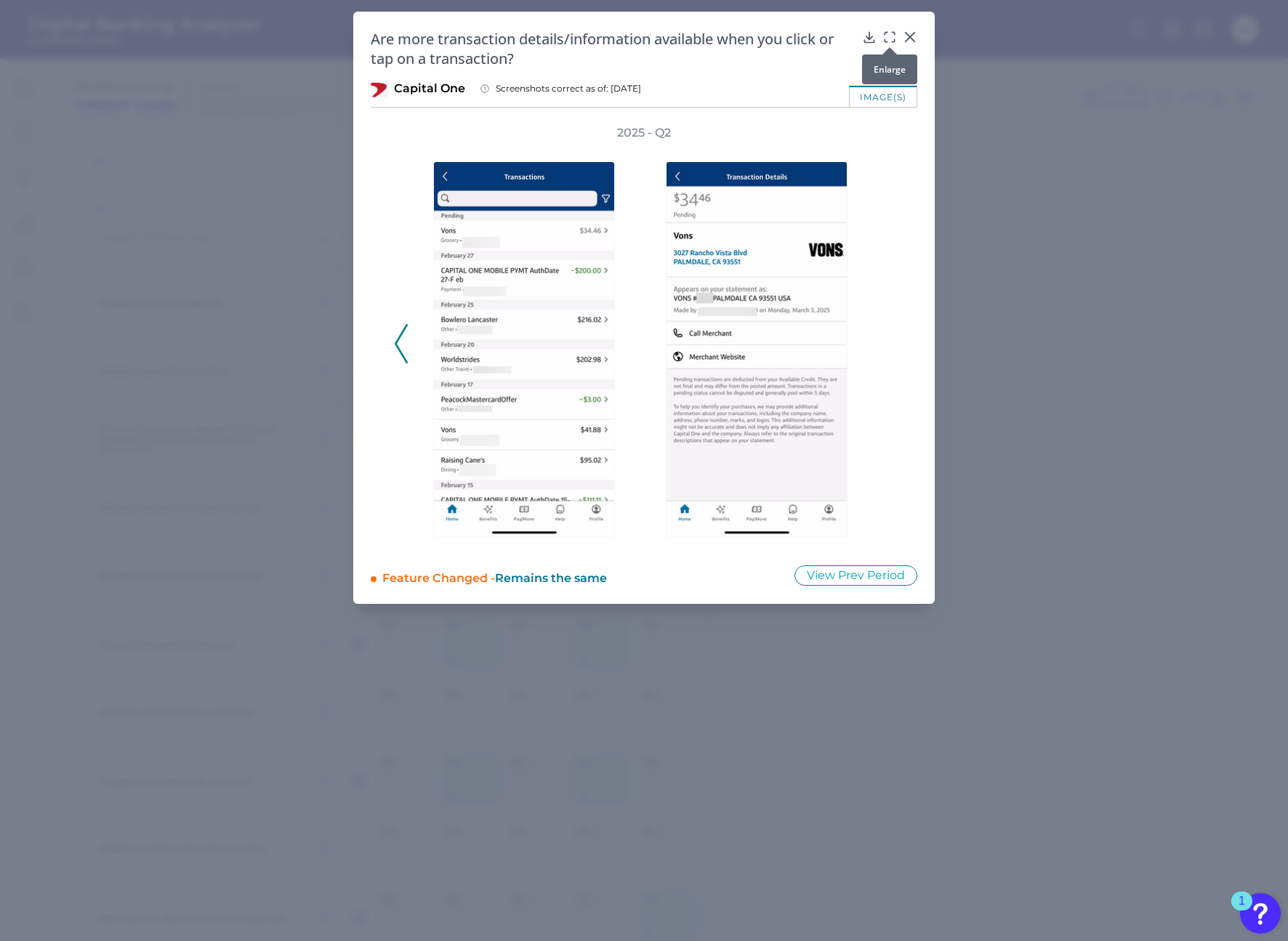 click 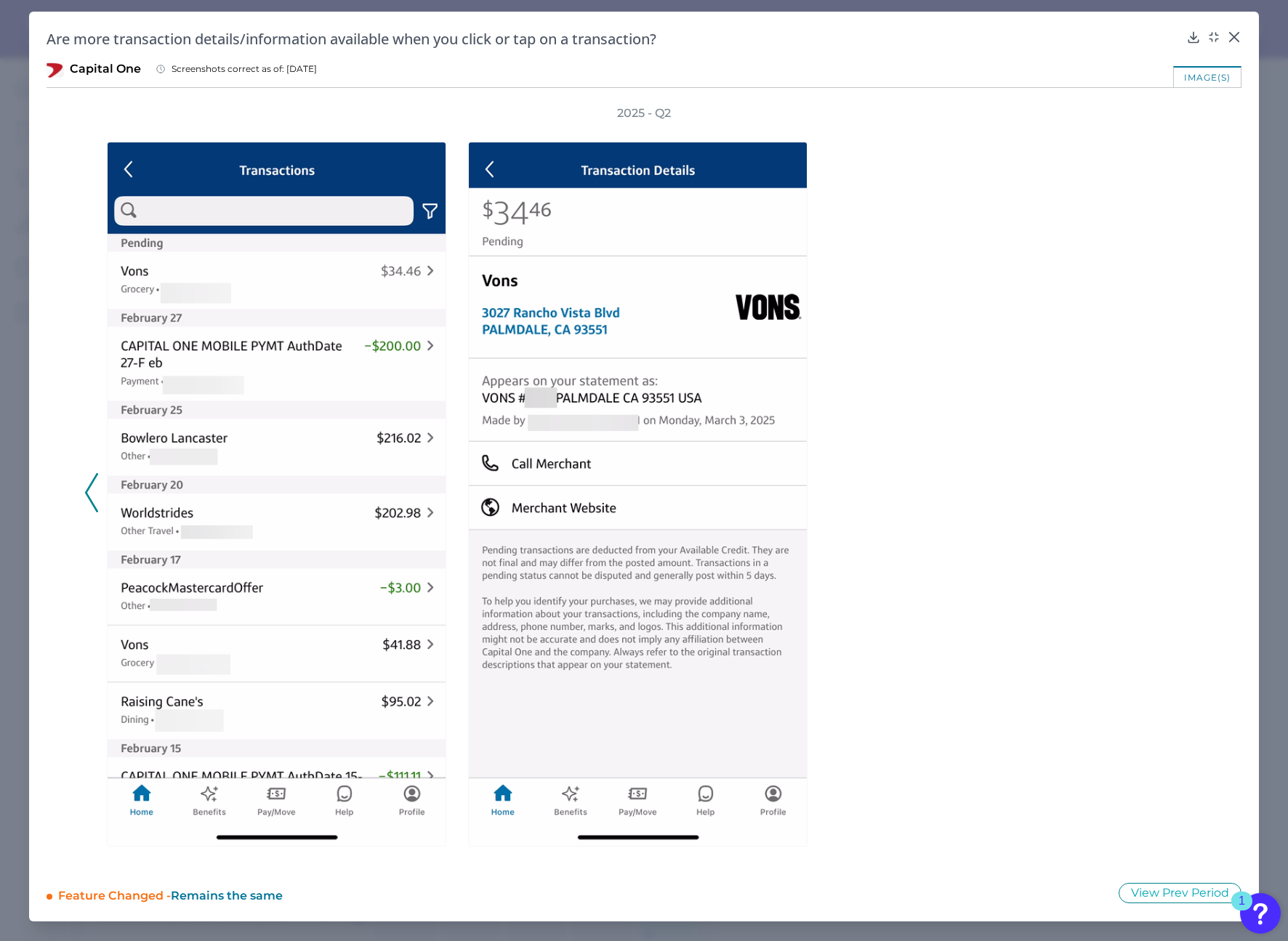 click 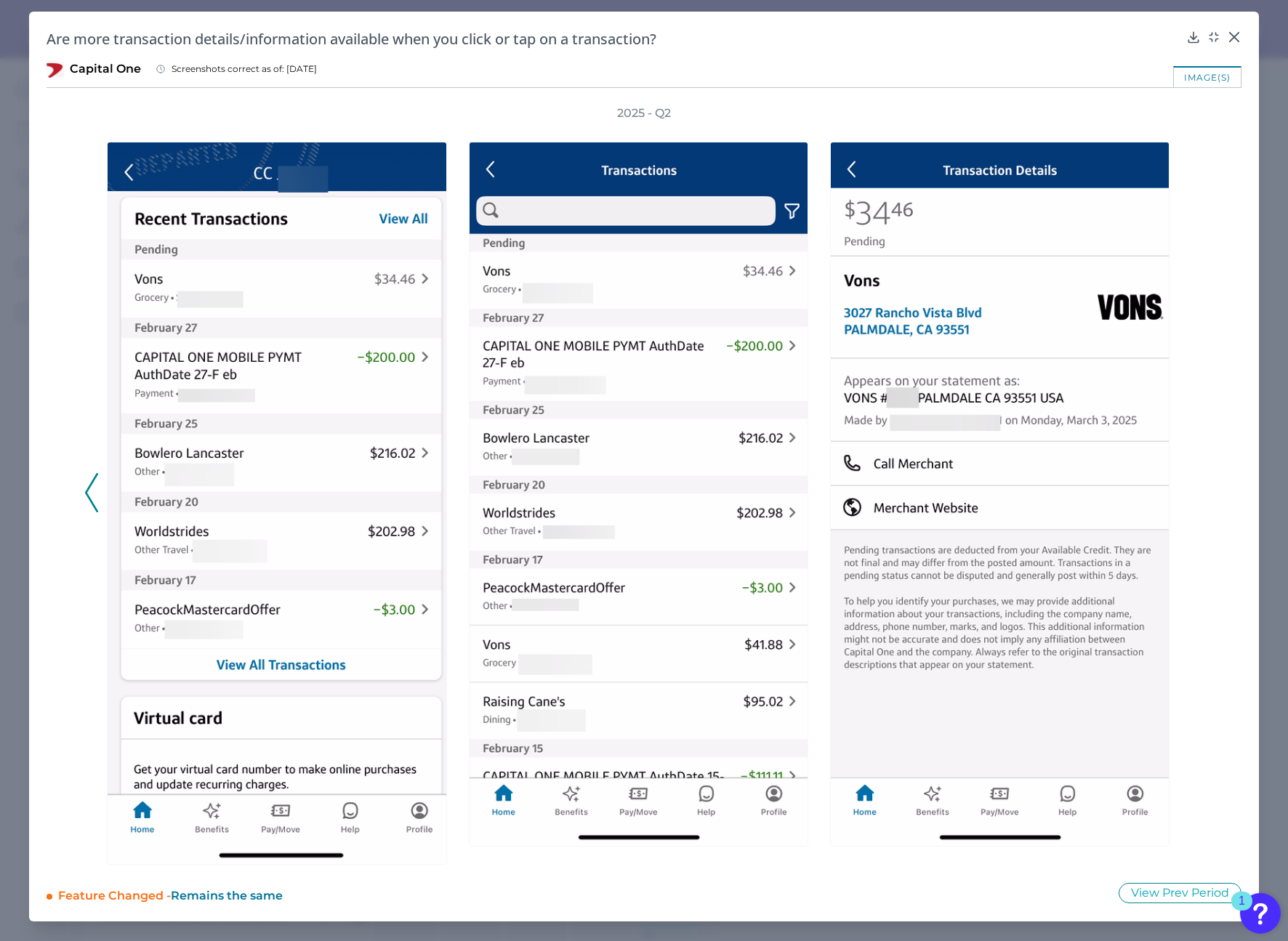 click 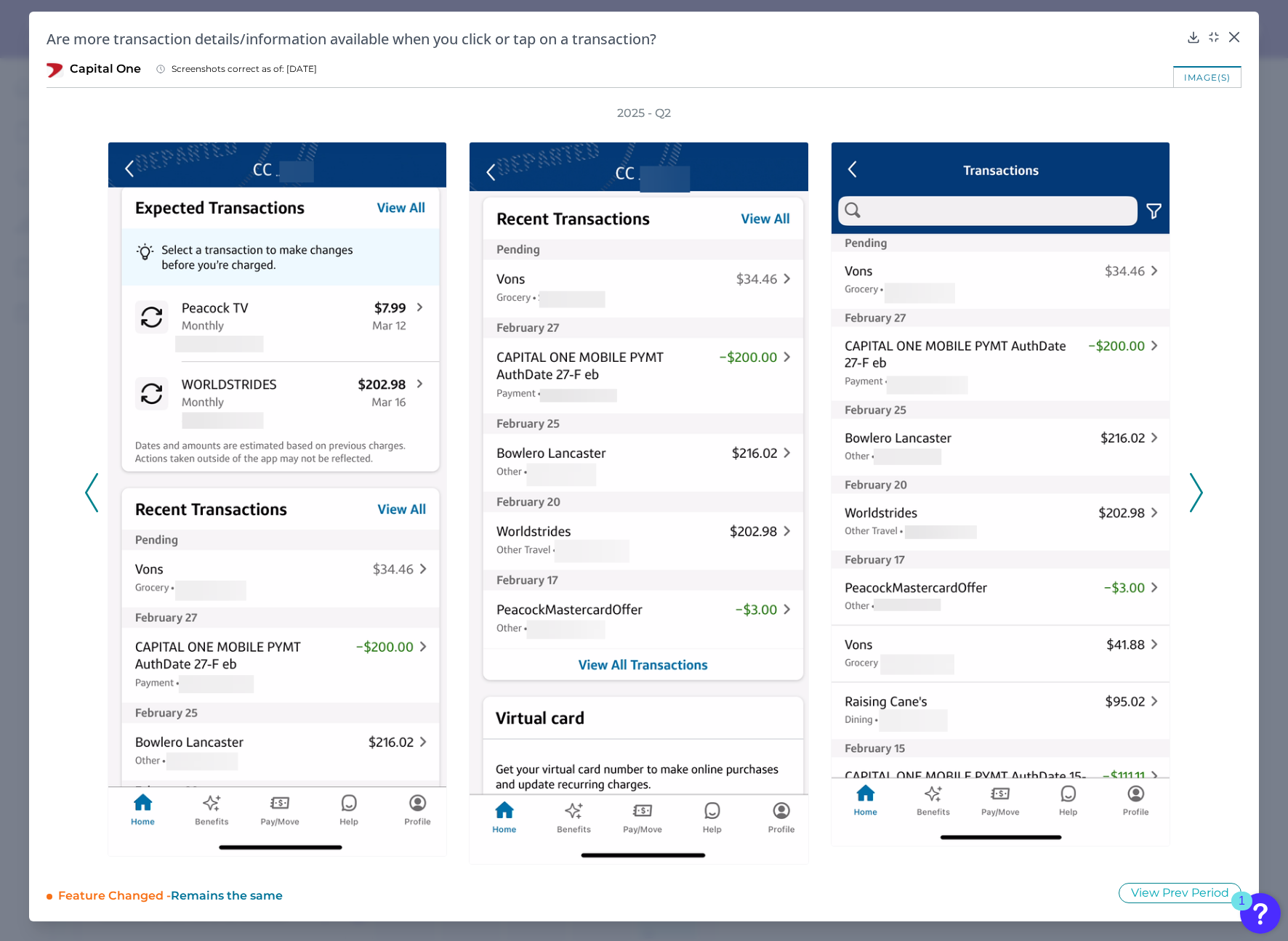 click 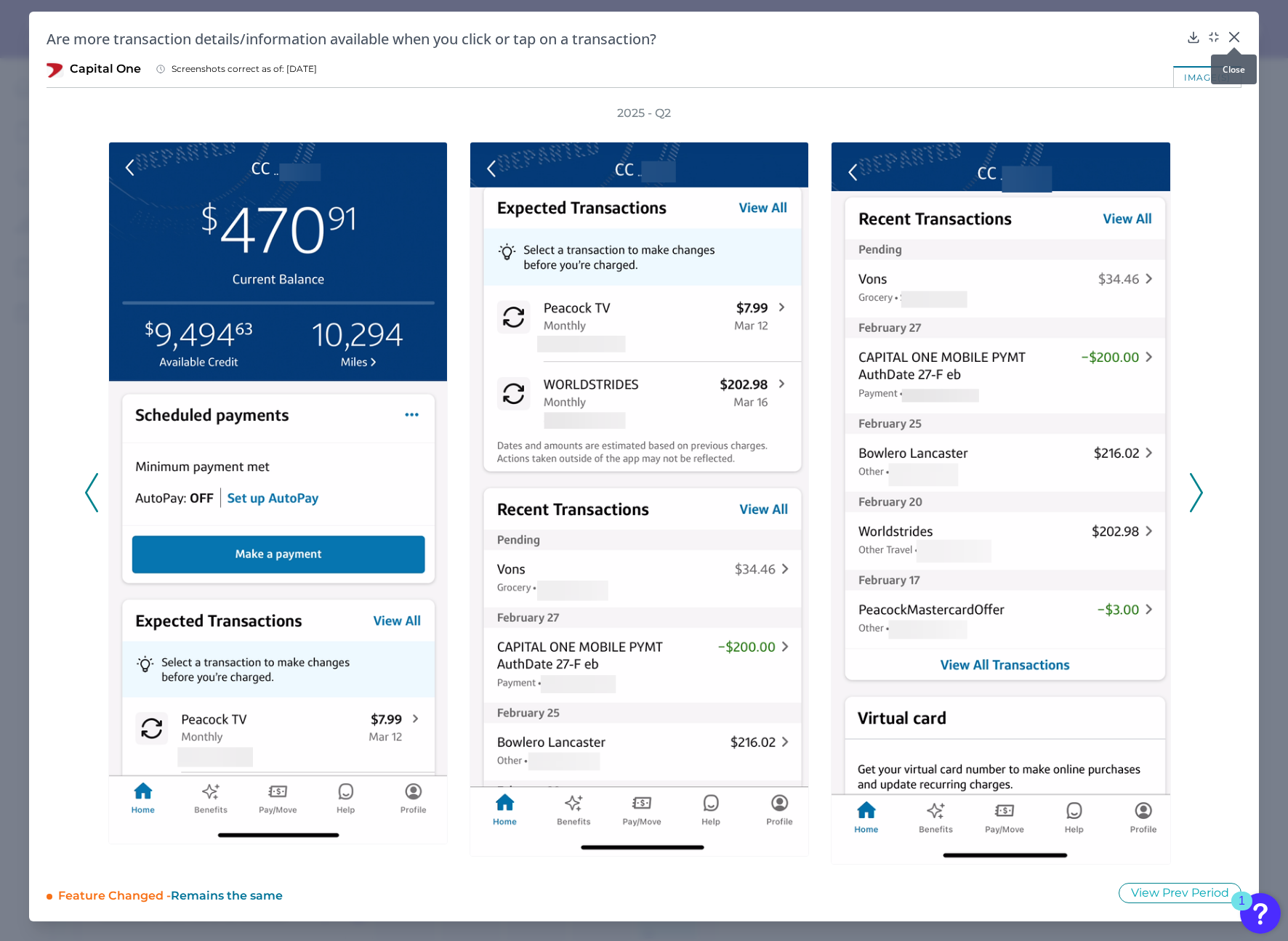 click 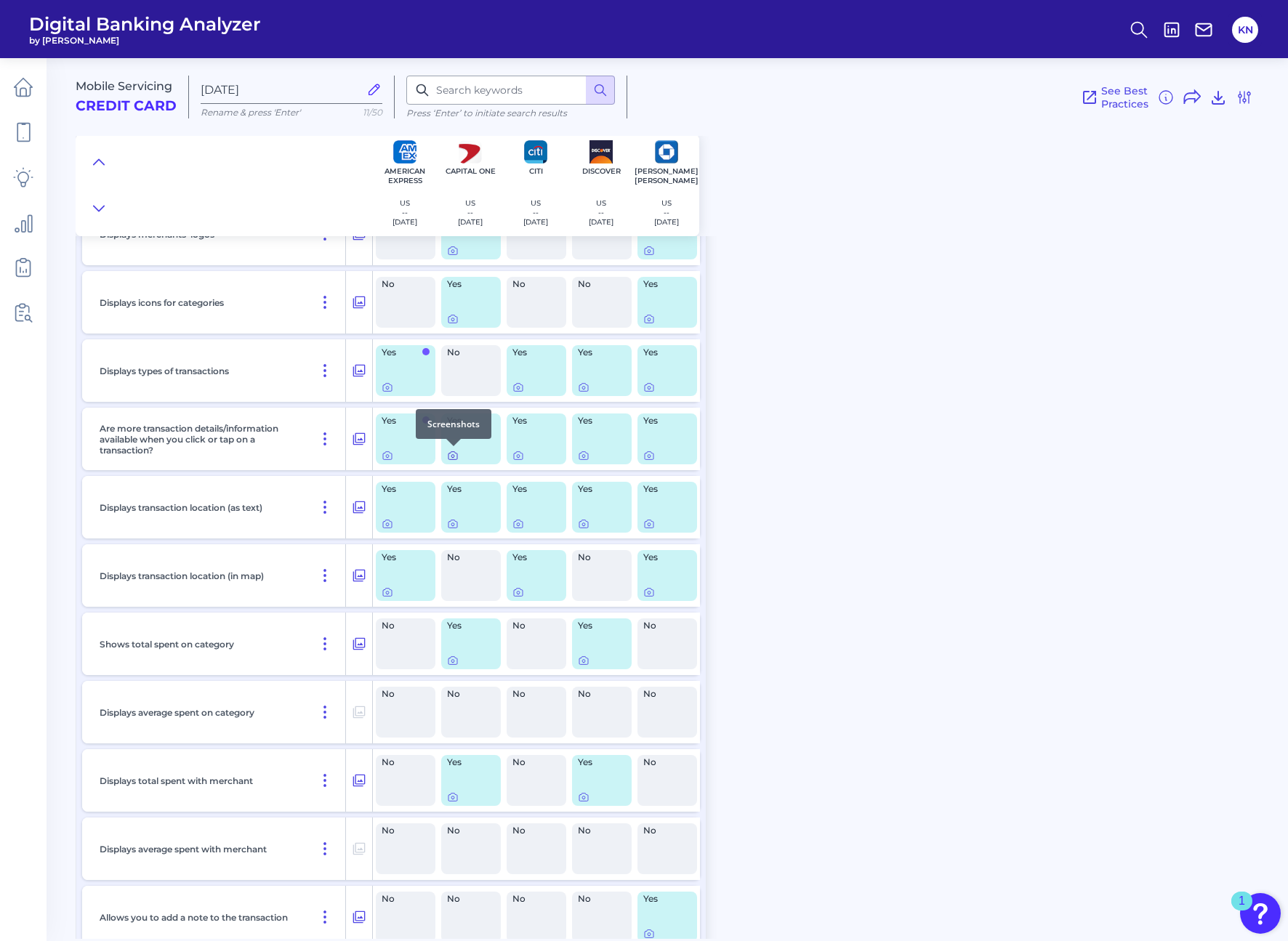 click 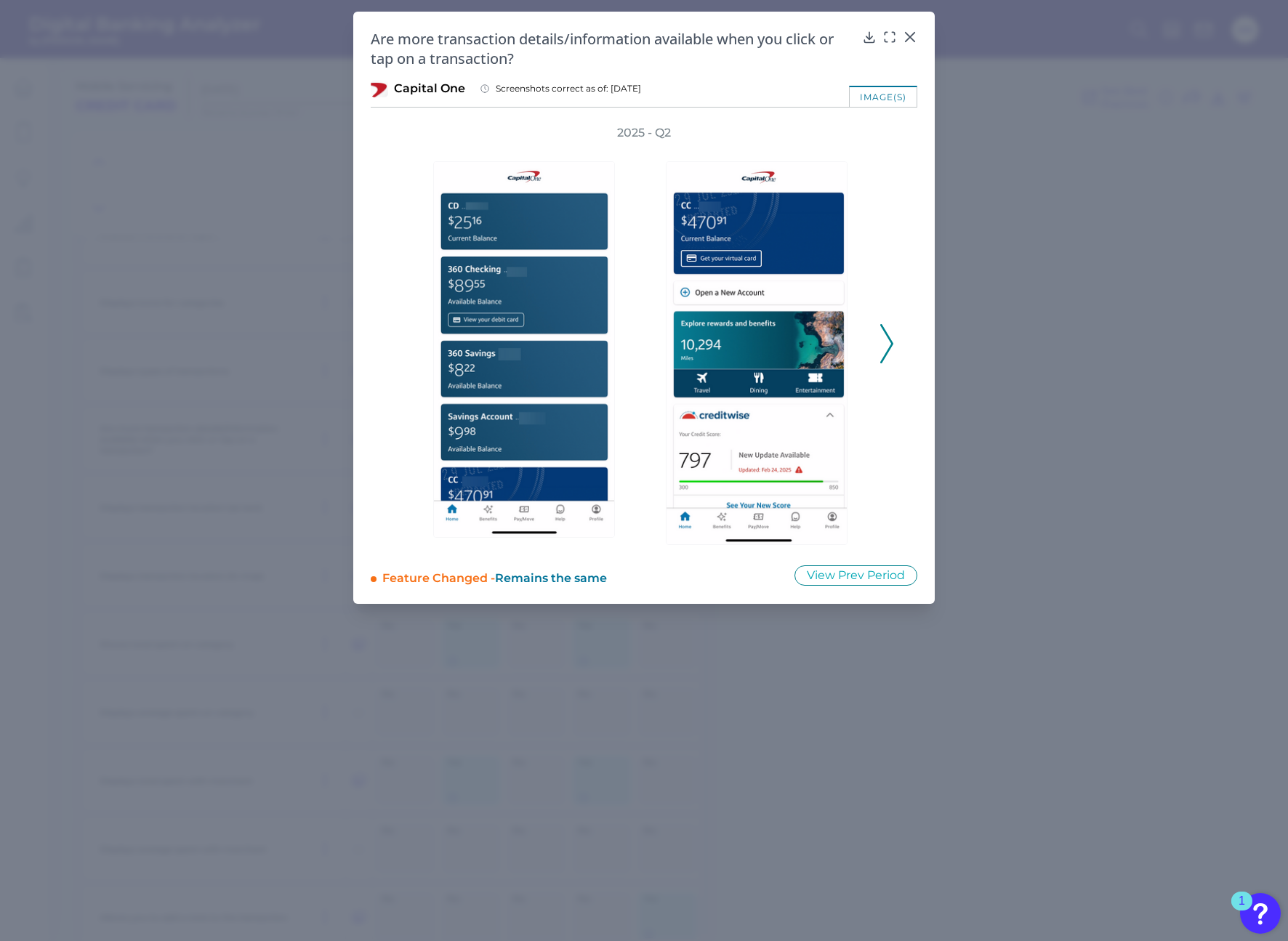 click 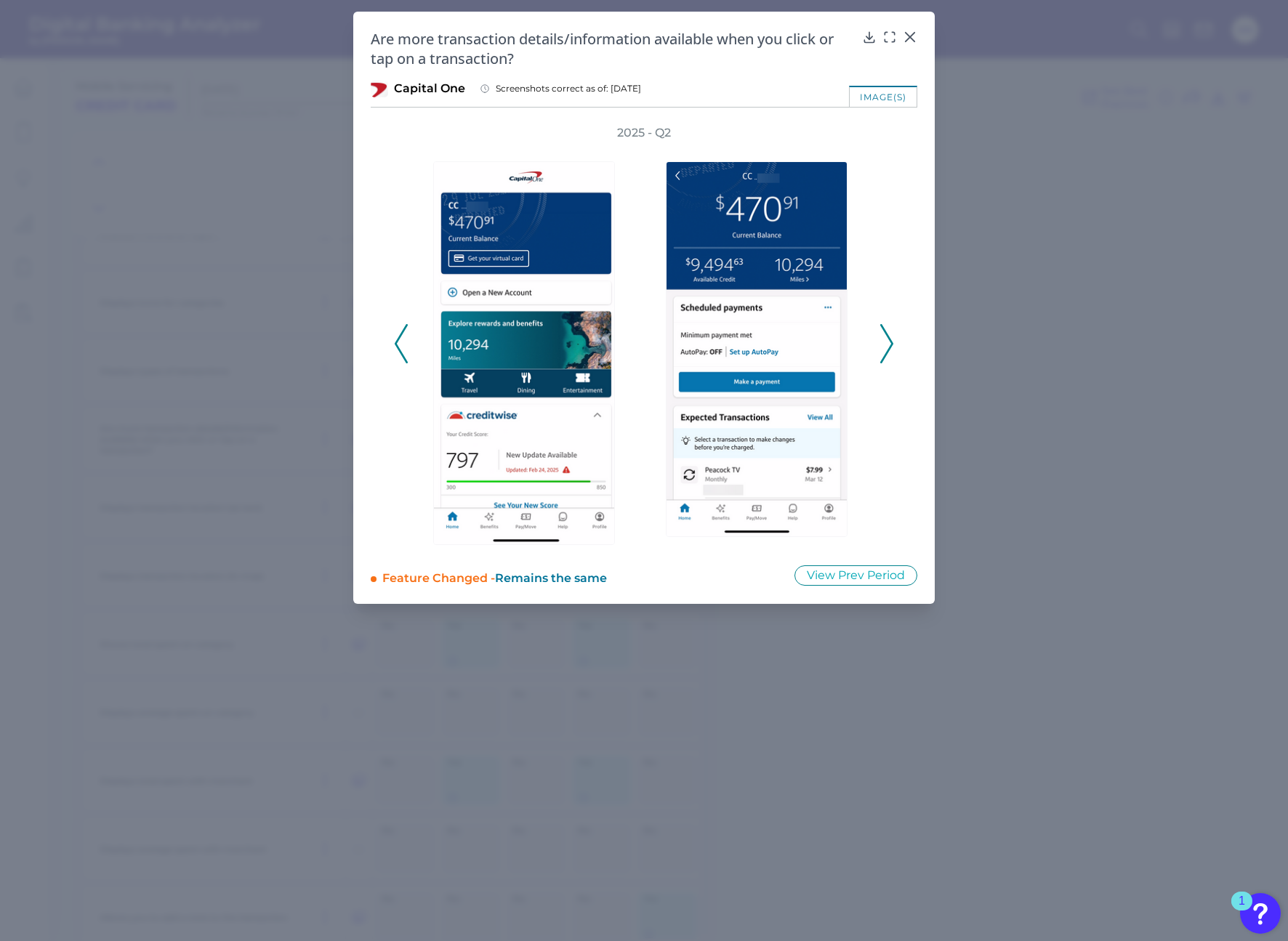 click 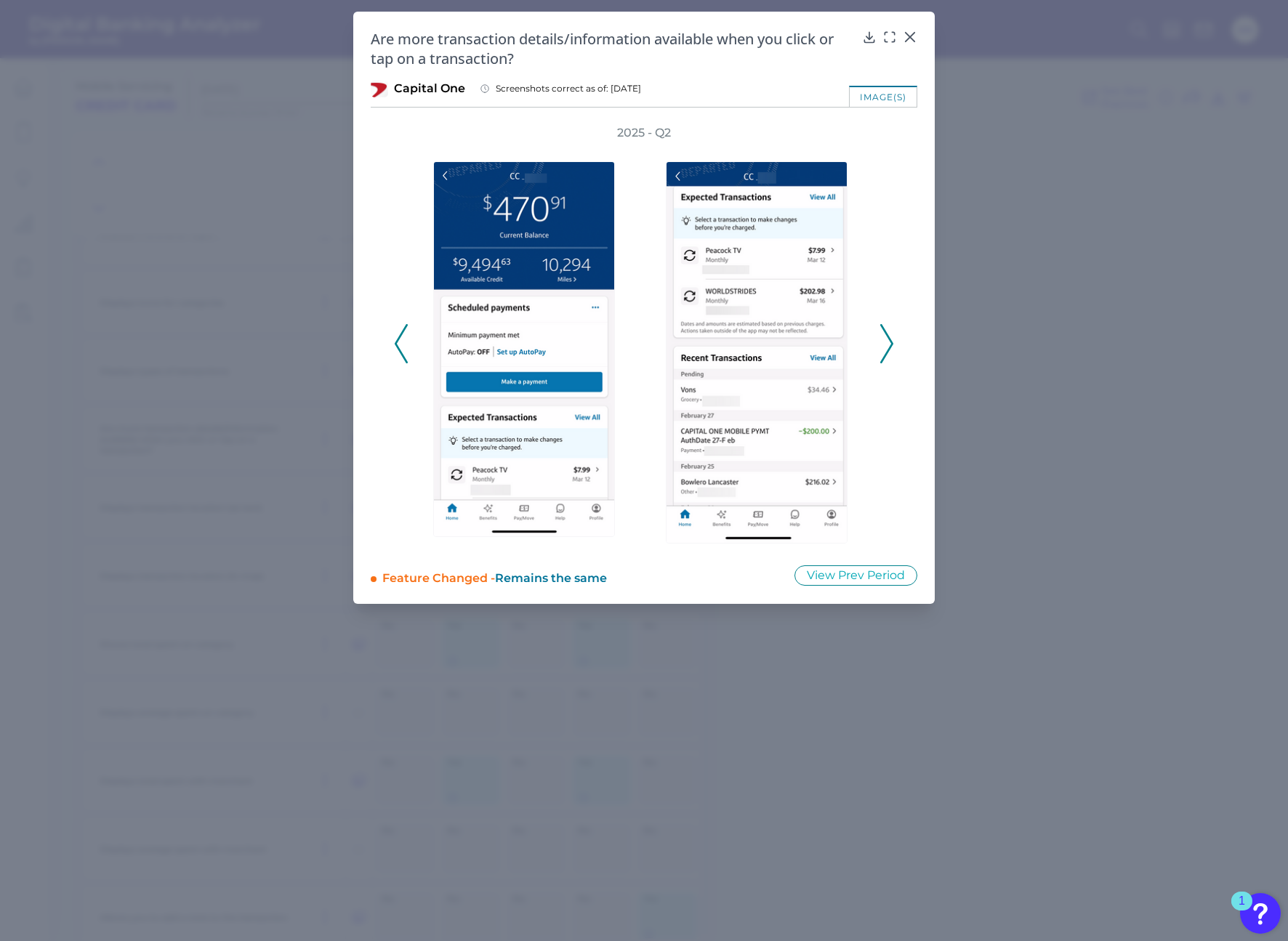 click 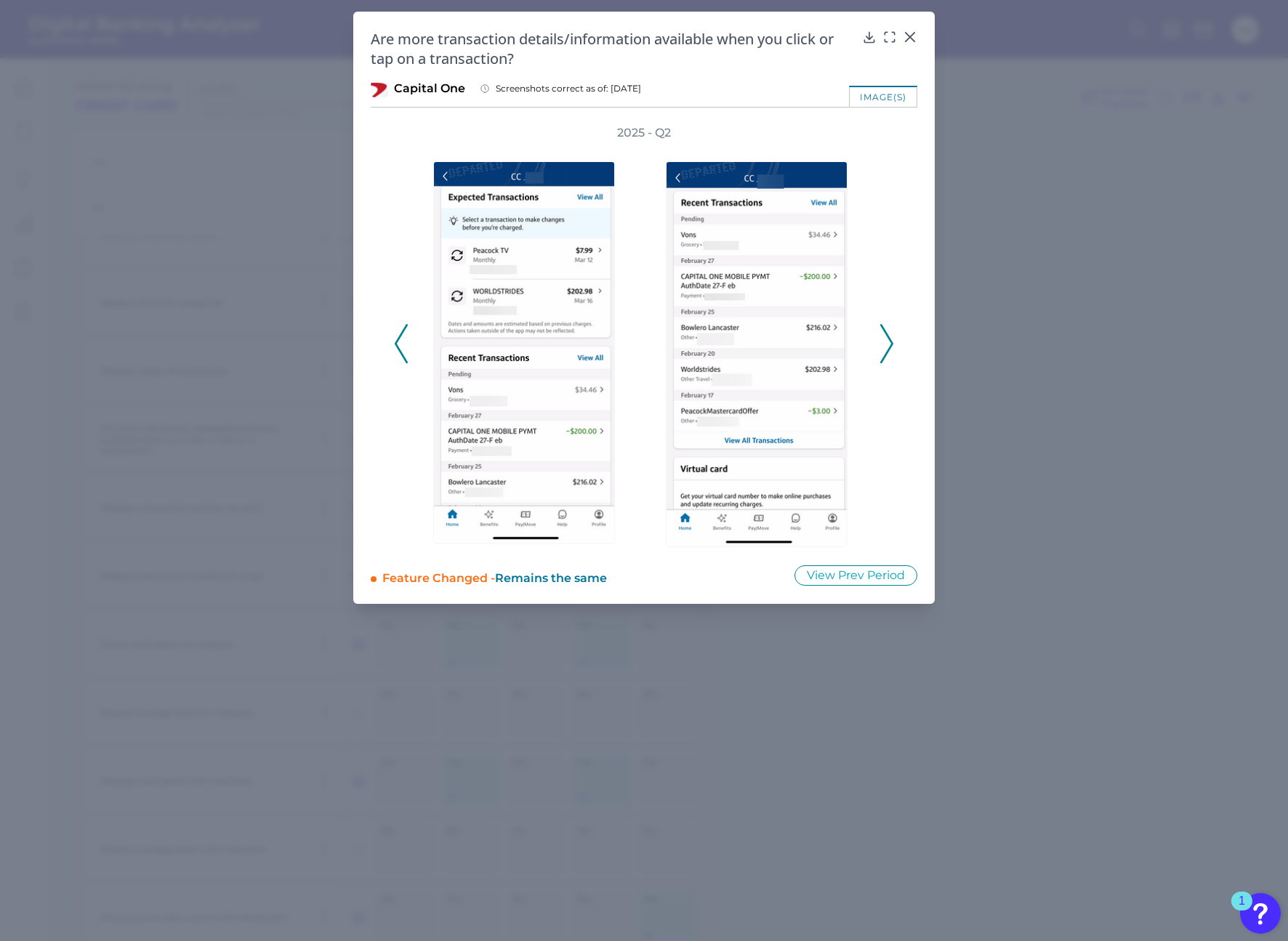 click 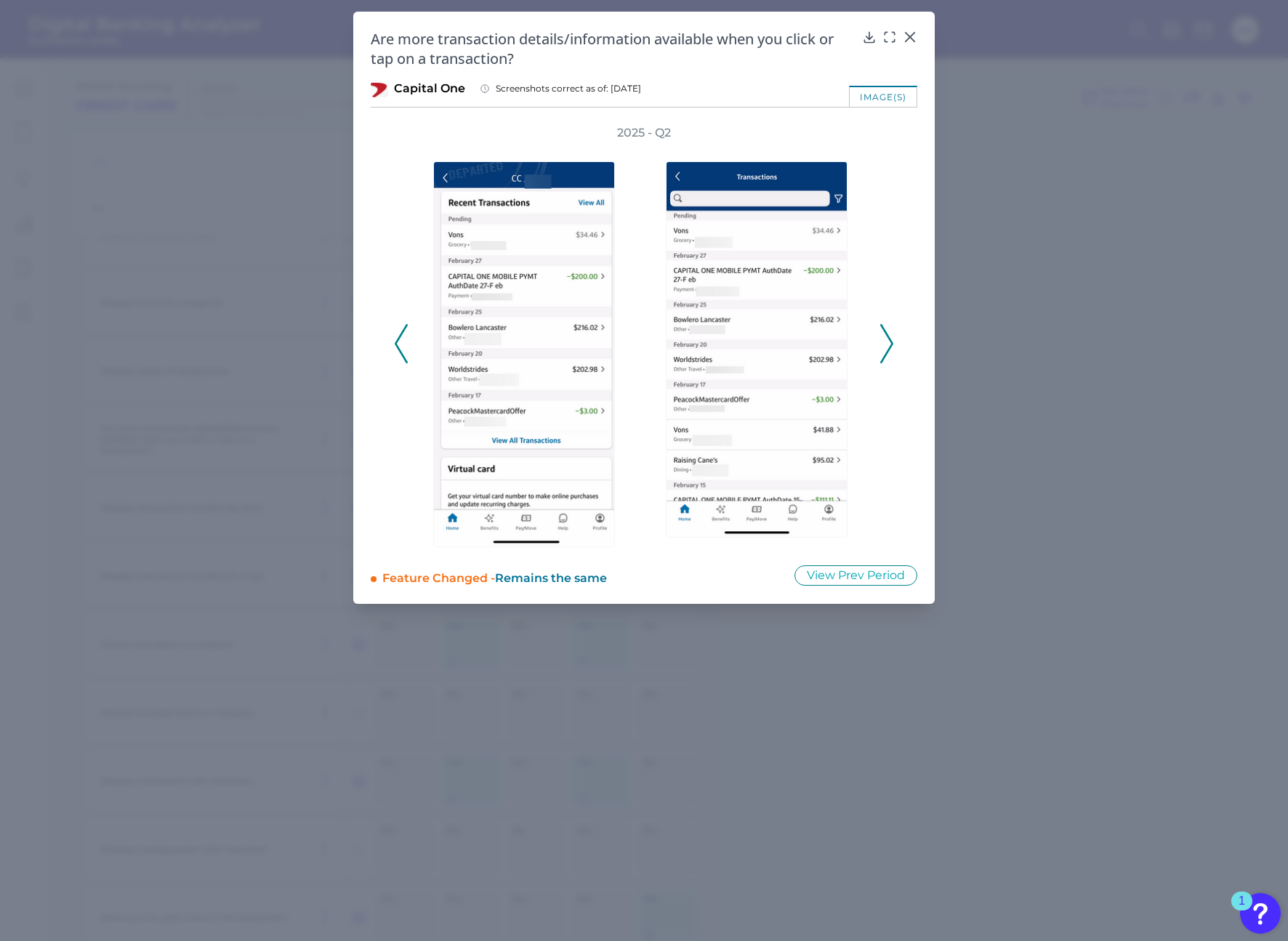 click 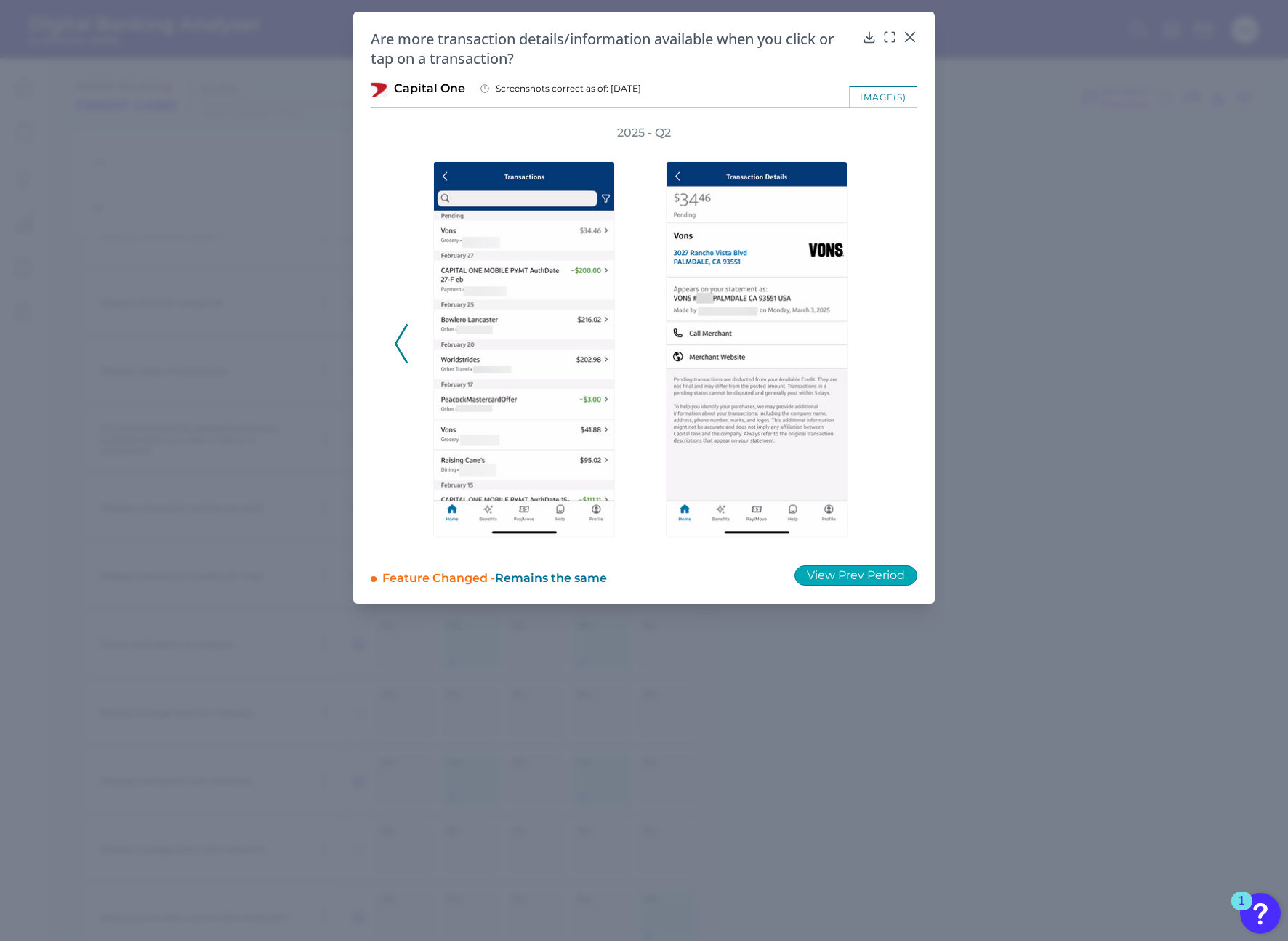 click on "View Prev Period" at bounding box center (856, 575) 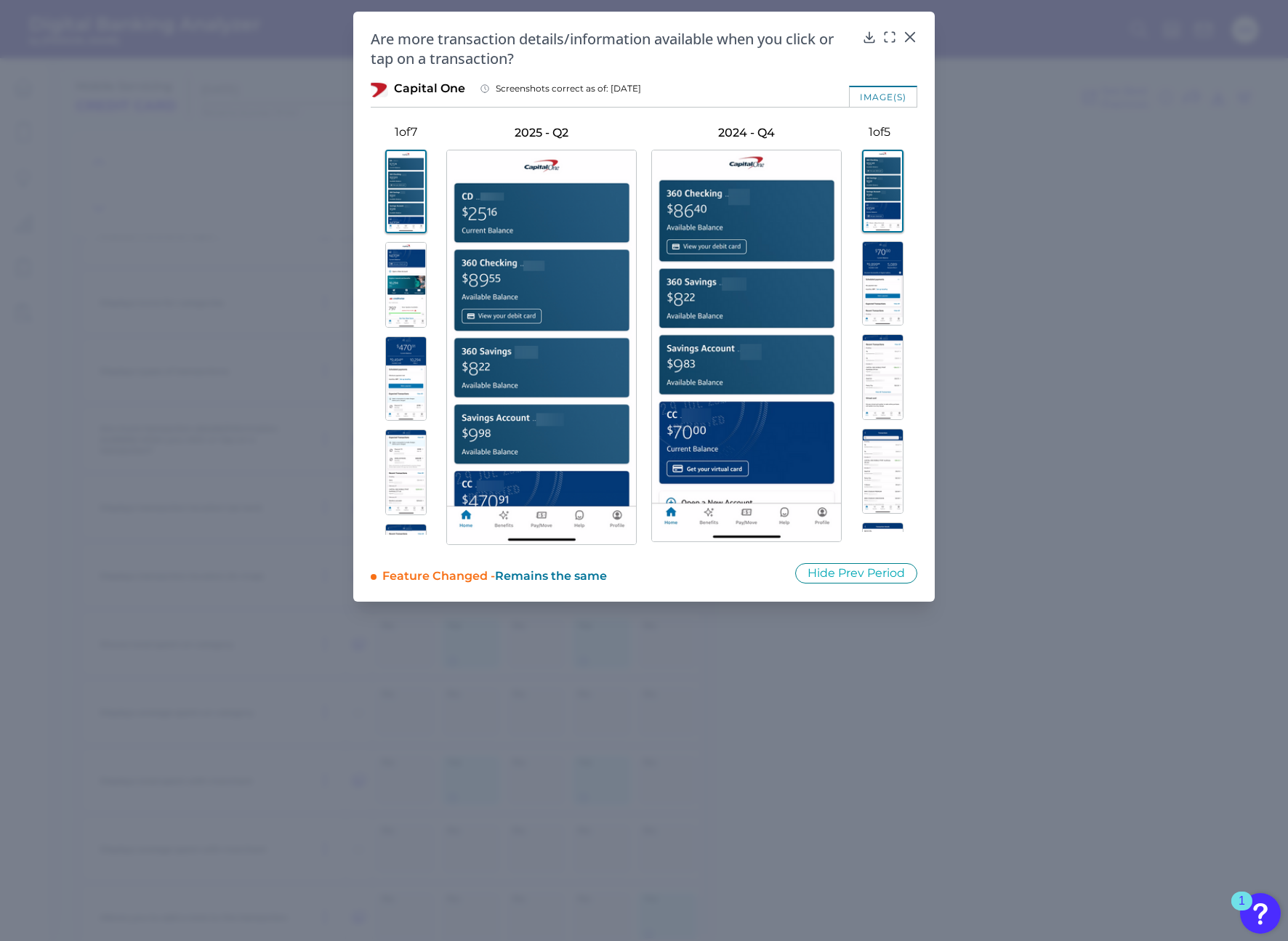 click at bounding box center [882, 565] 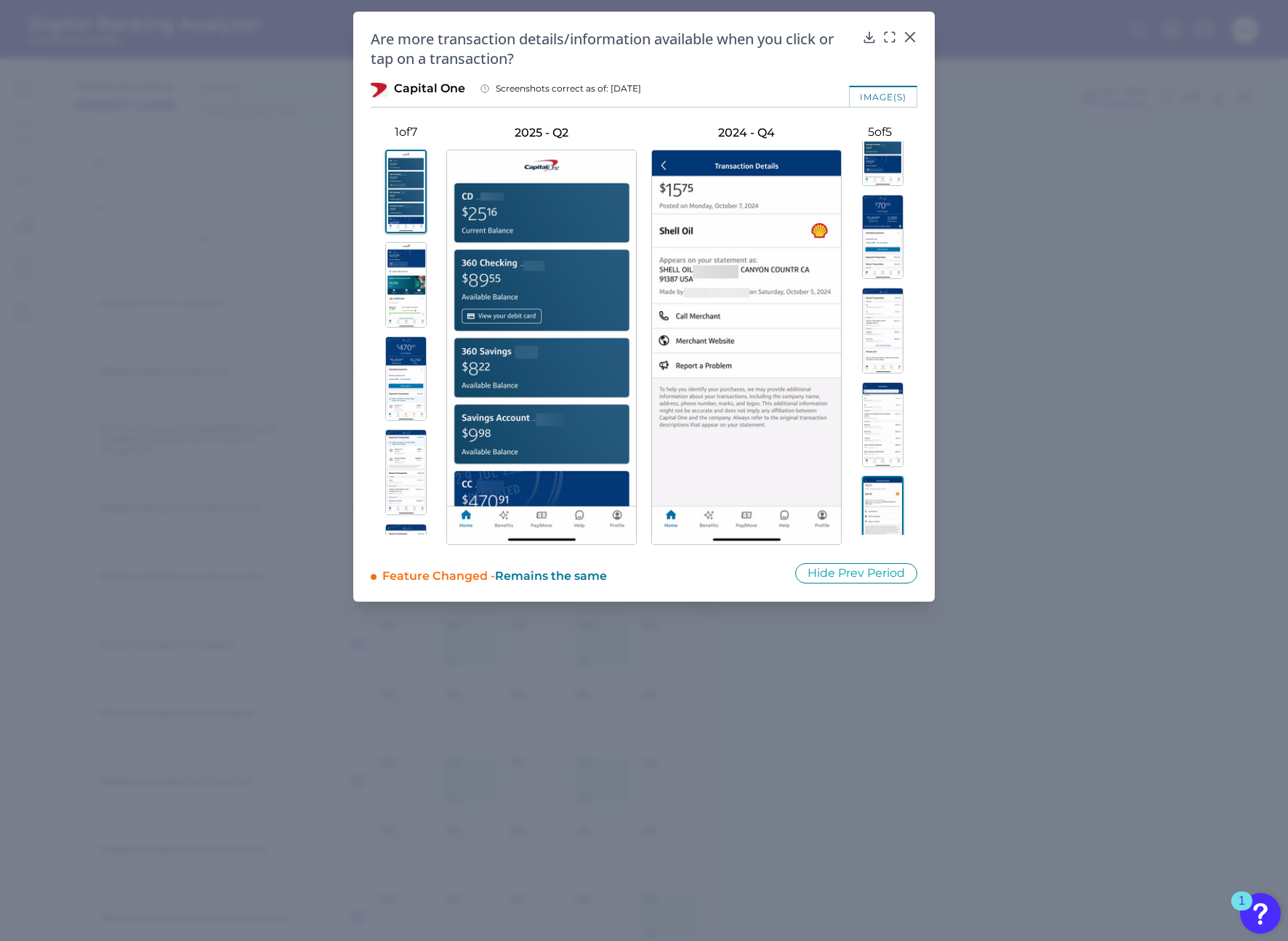 scroll, scrollTop: 72, scrollLeft: 0, axis: vertical 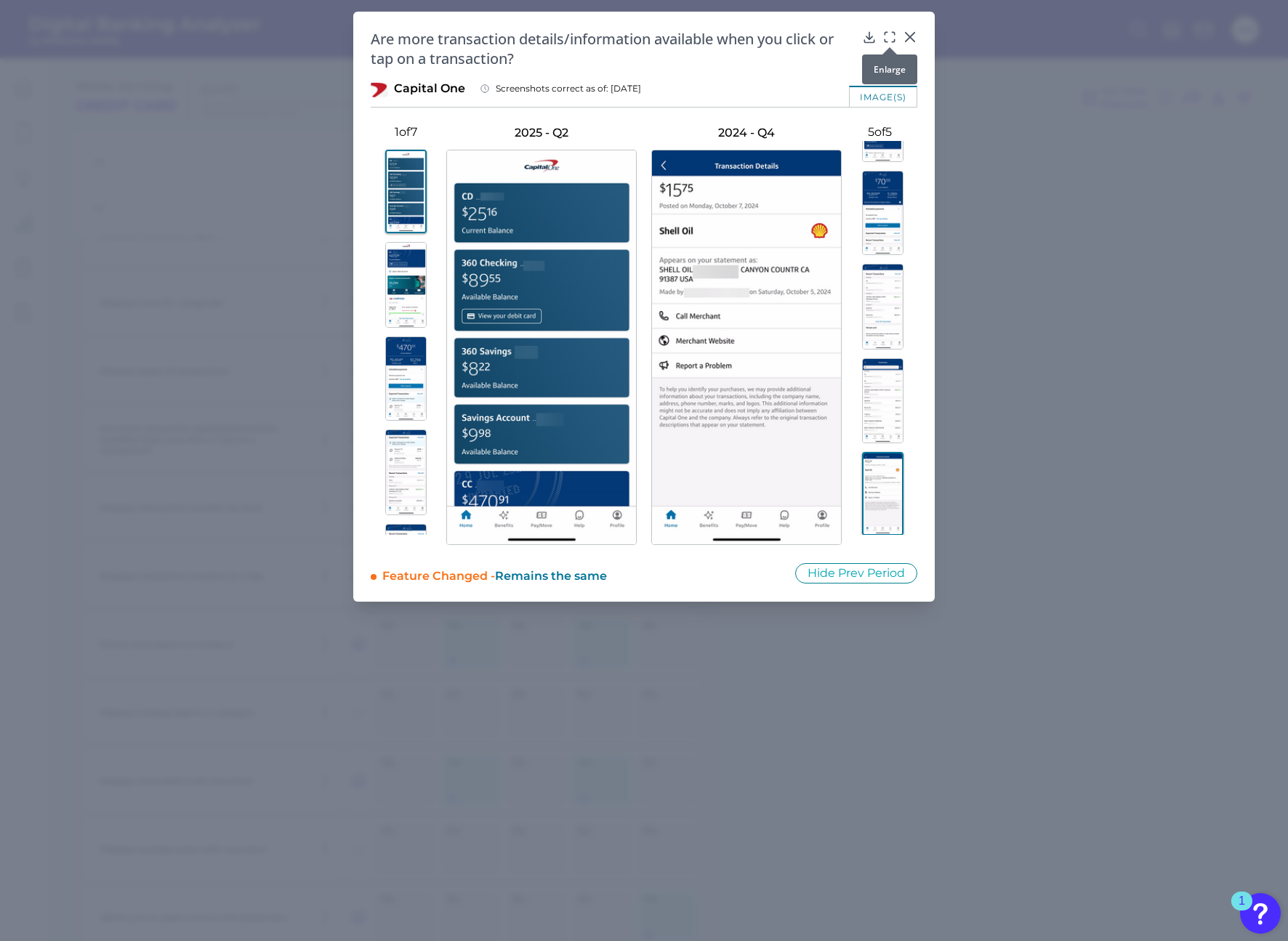 click 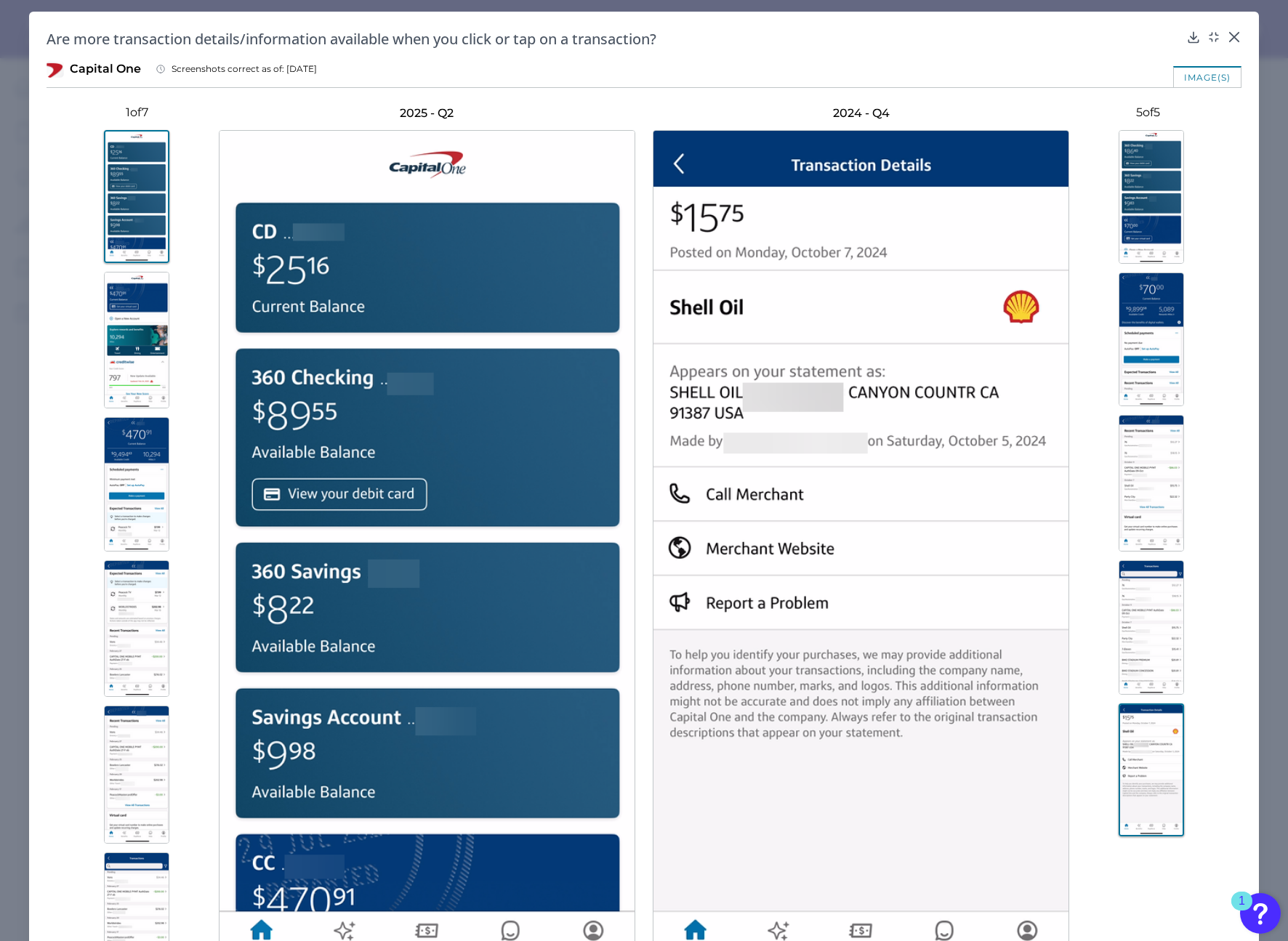 scroll, scrollTop: 0, scrollLeft: 0, axis: both 